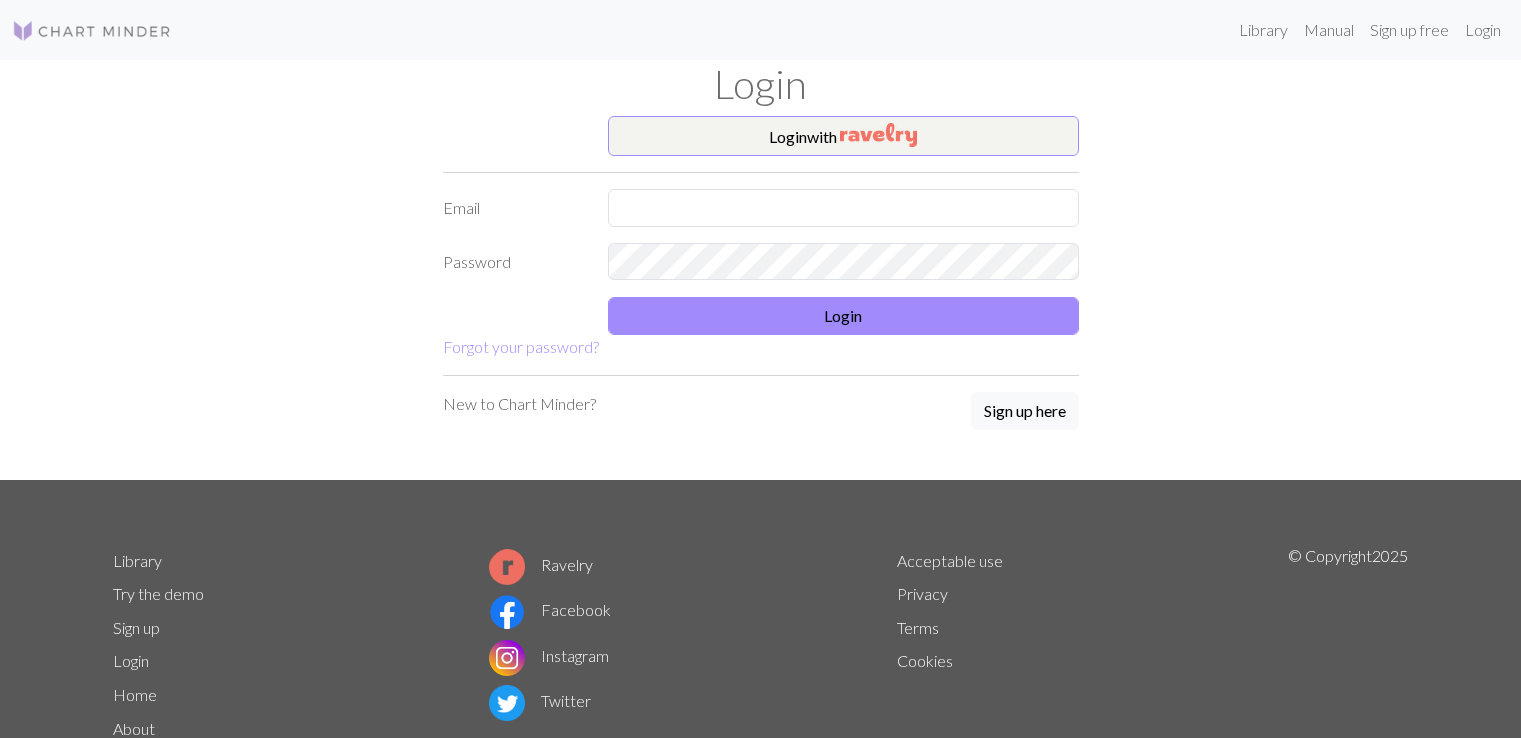scroll, scrollTop: 0, scrollLeft: 0, axis: both 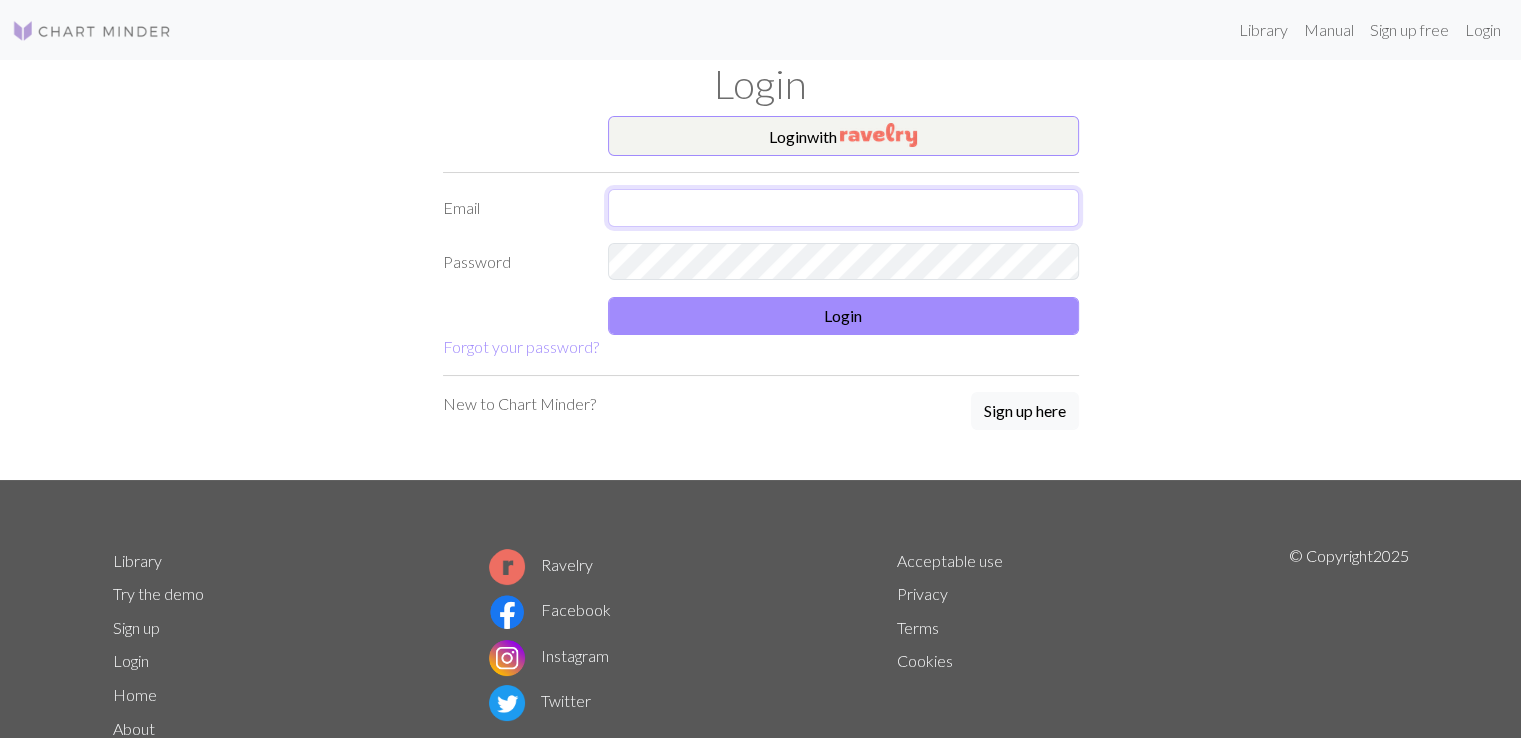 click at bounding box center [843, 208] 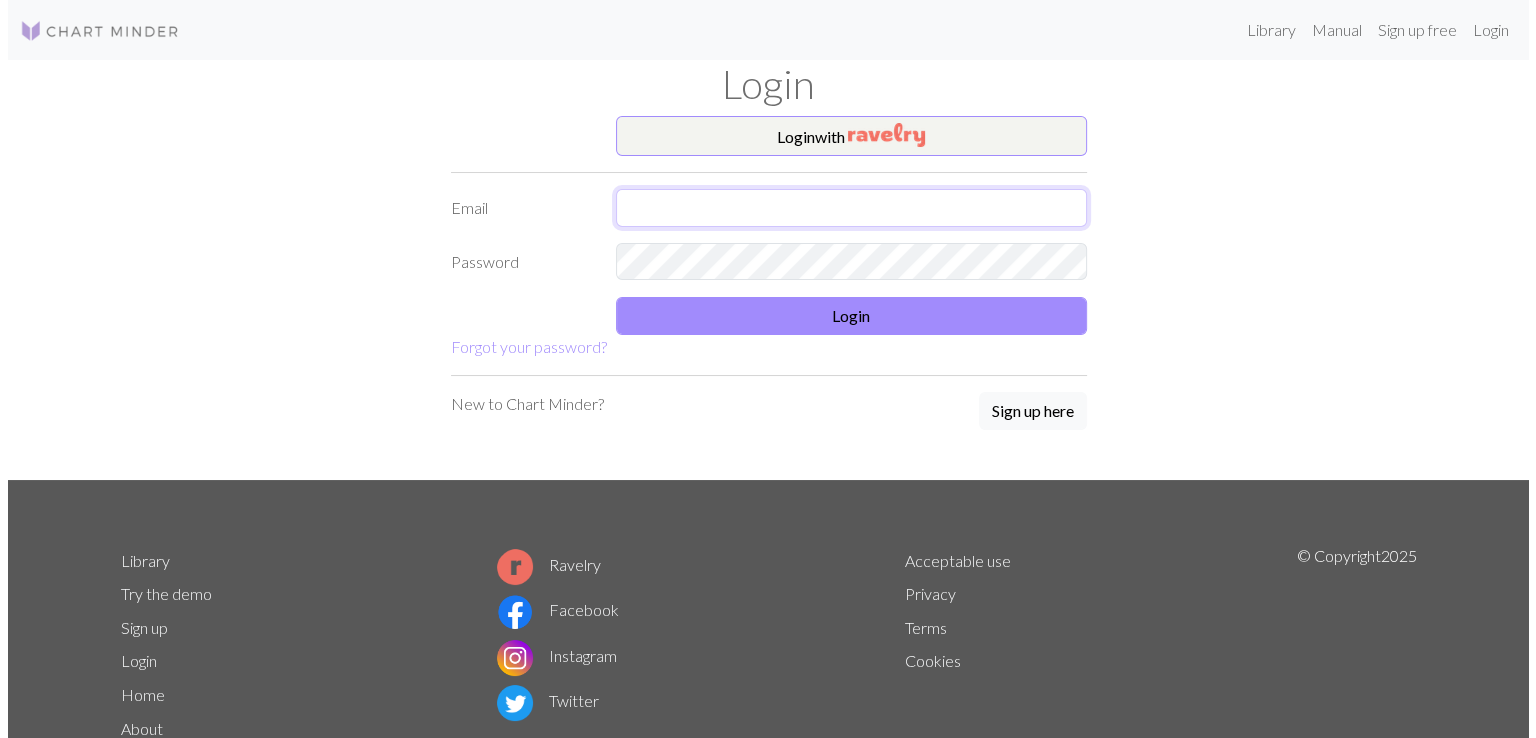 scroll, scrollTop: 0, scrollLeft: 0, axis: both 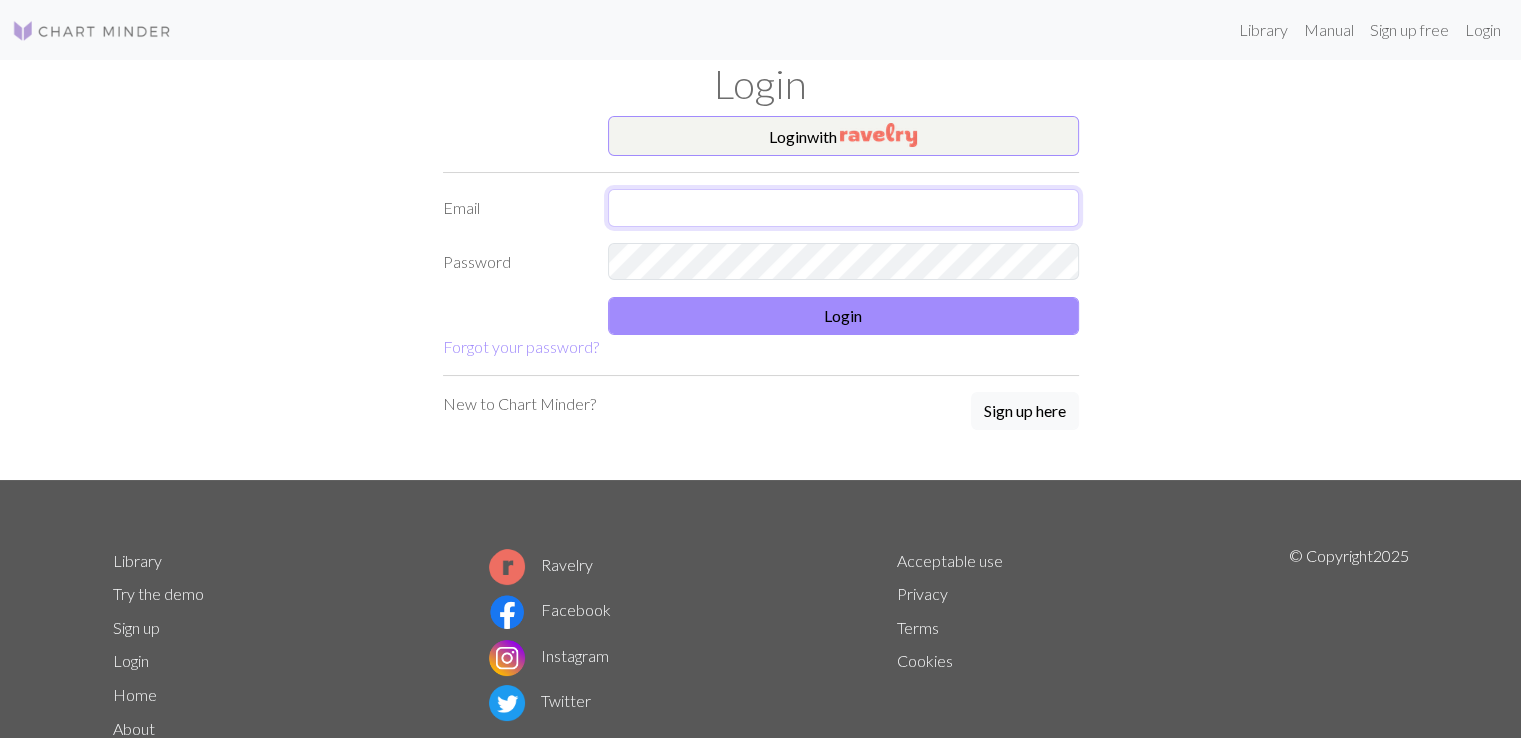 type on "[EMAIL]" 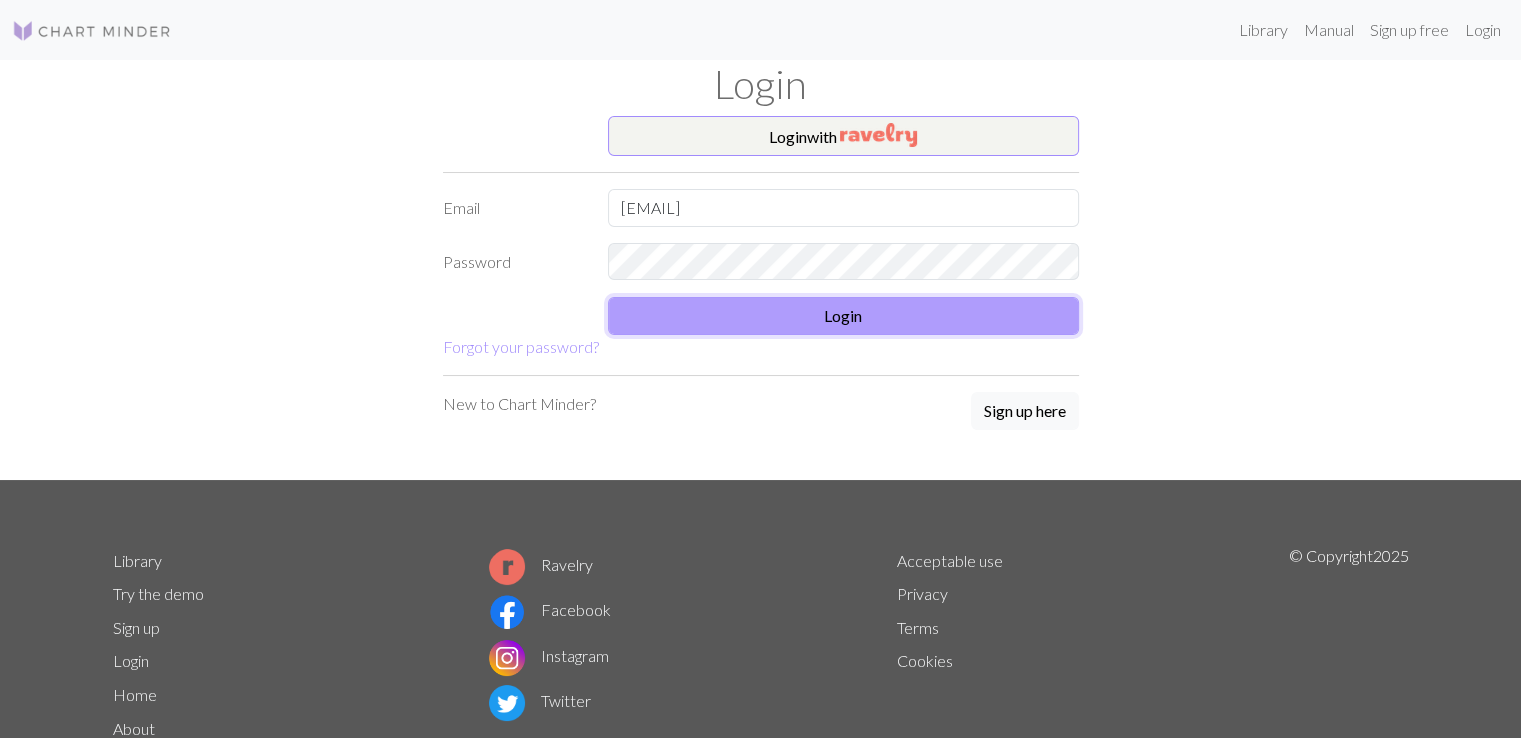 click on "Login" at bounding box center (843, 316) 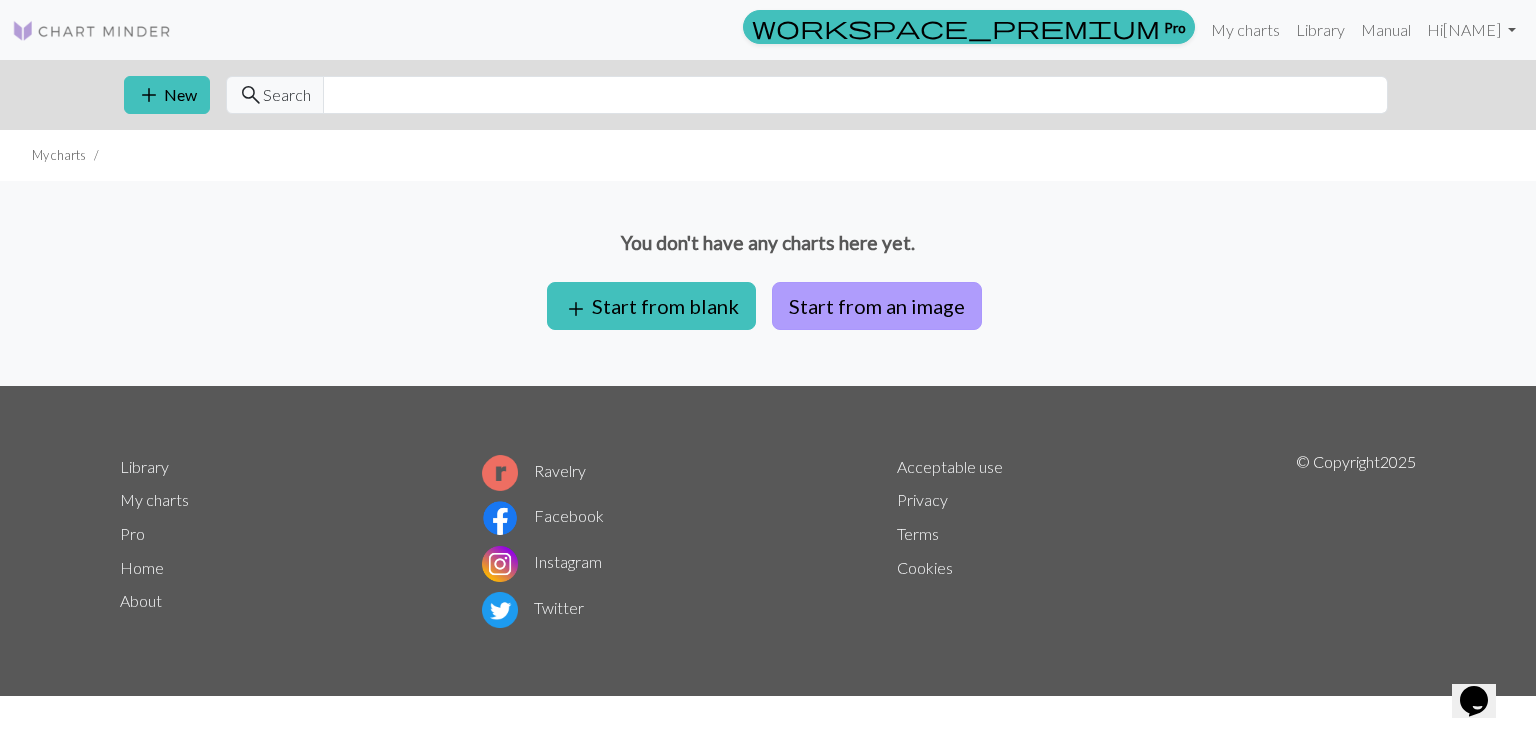 click on "Start from an image" at bounding box center (877, 306) 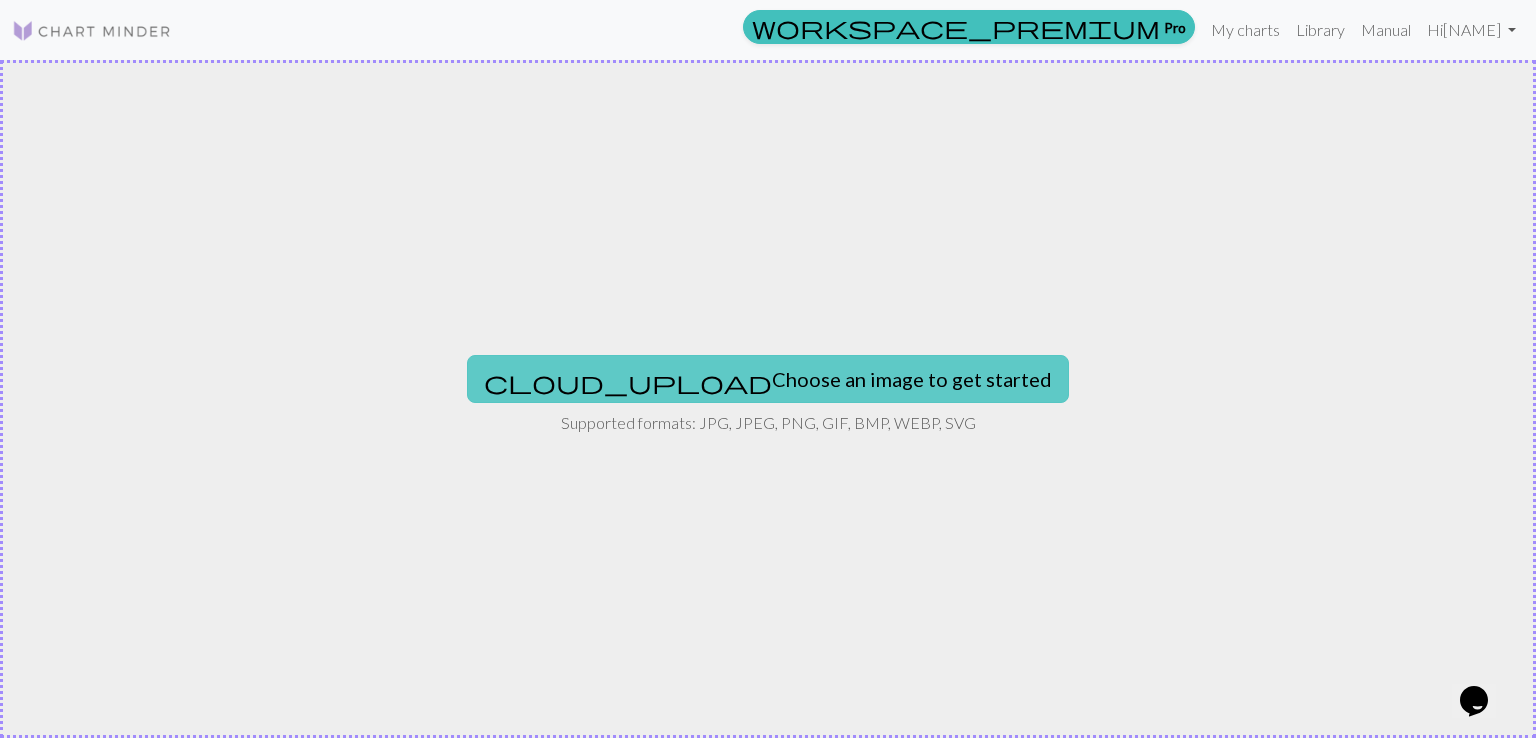 click on "cloud_upload  Choose an image to get started" at bounding box center (768, 379) 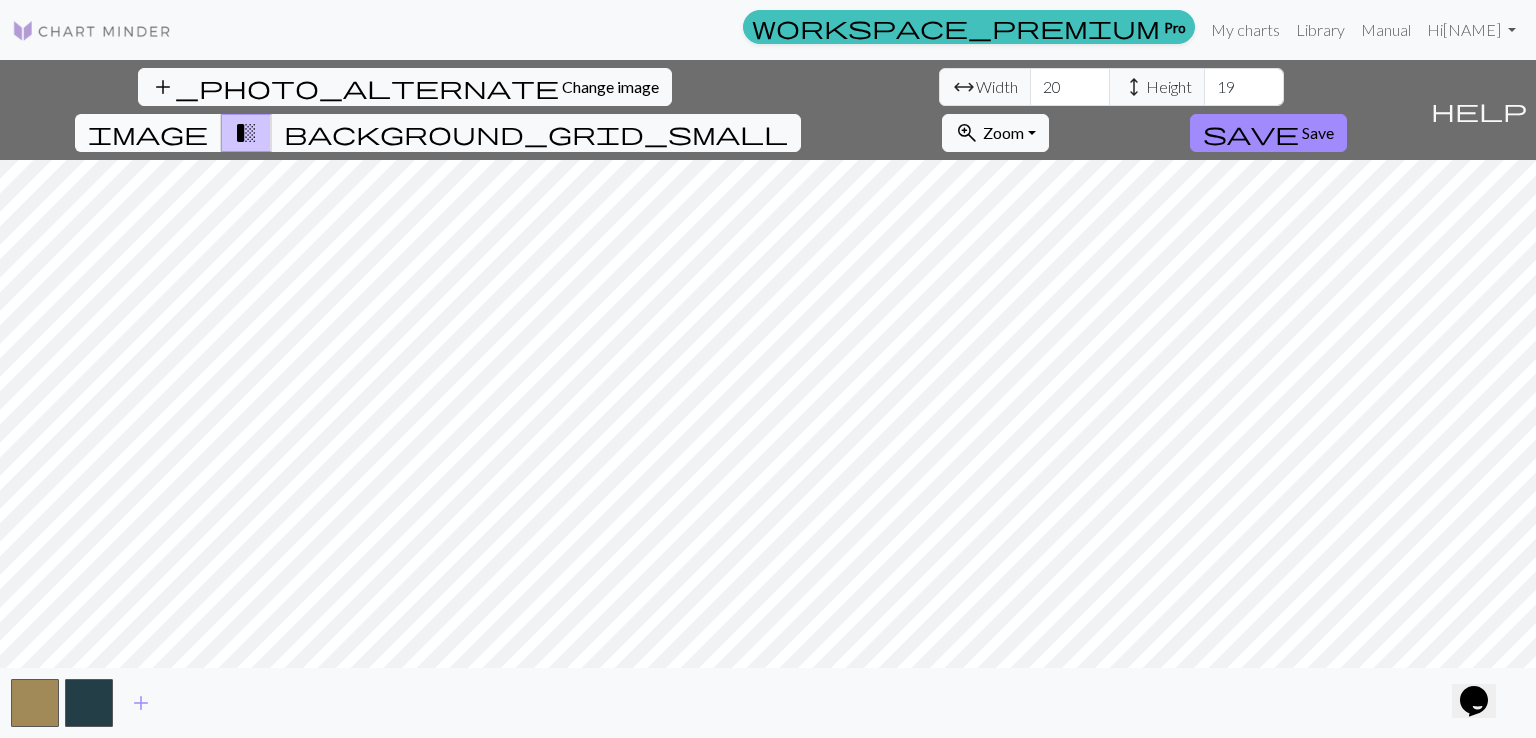 click on "image" at bounding box center [148, 133] 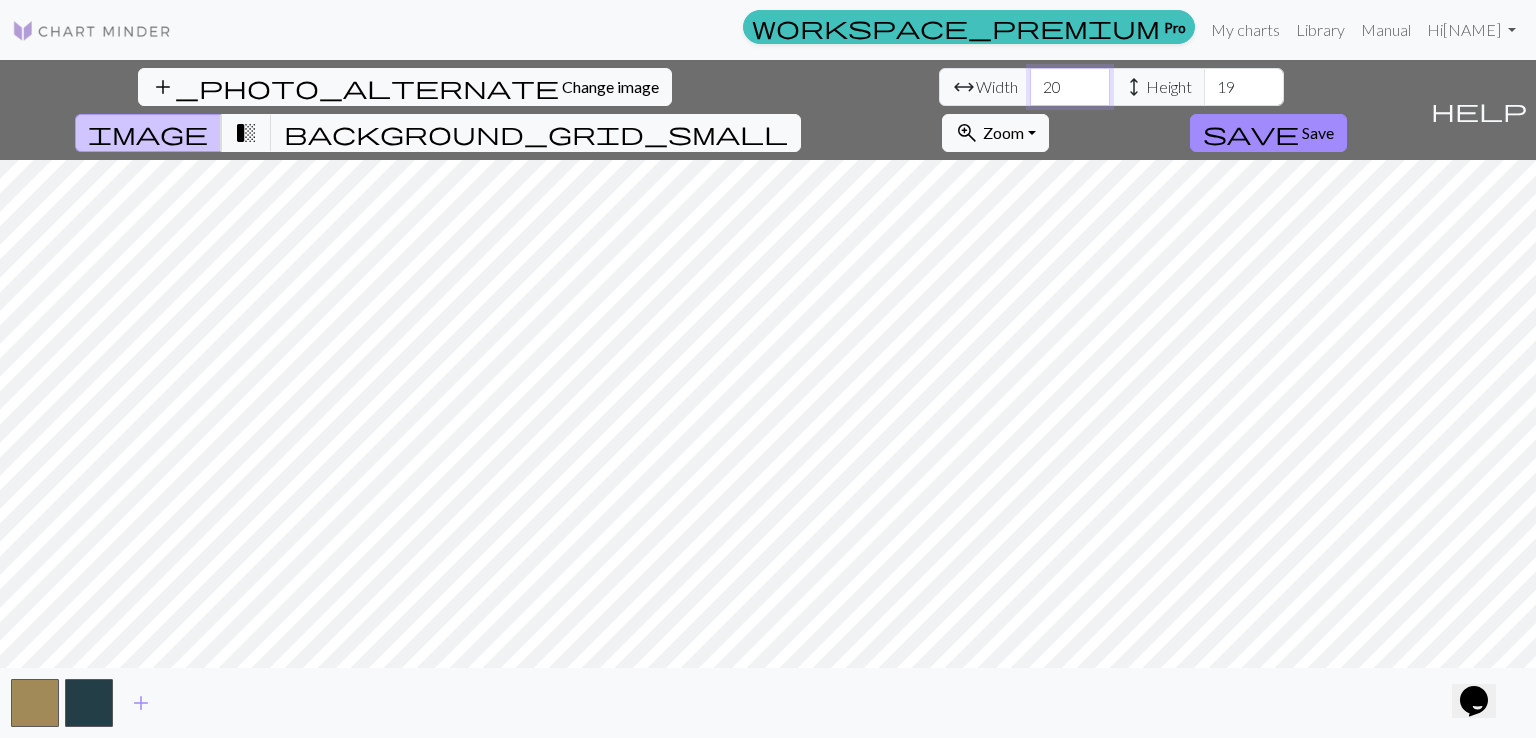 click on "20" at bounding box center [1070, 87] 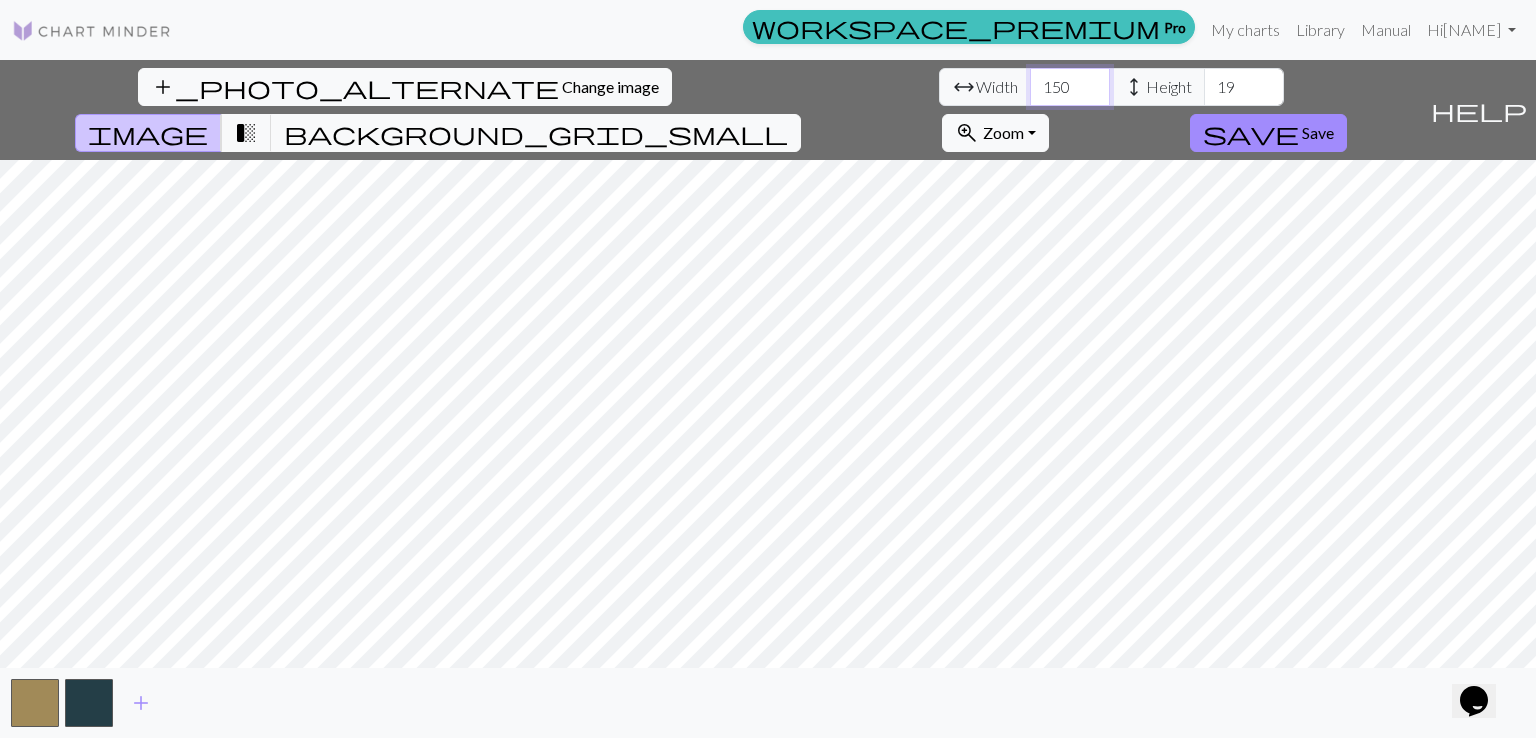 type on "150" 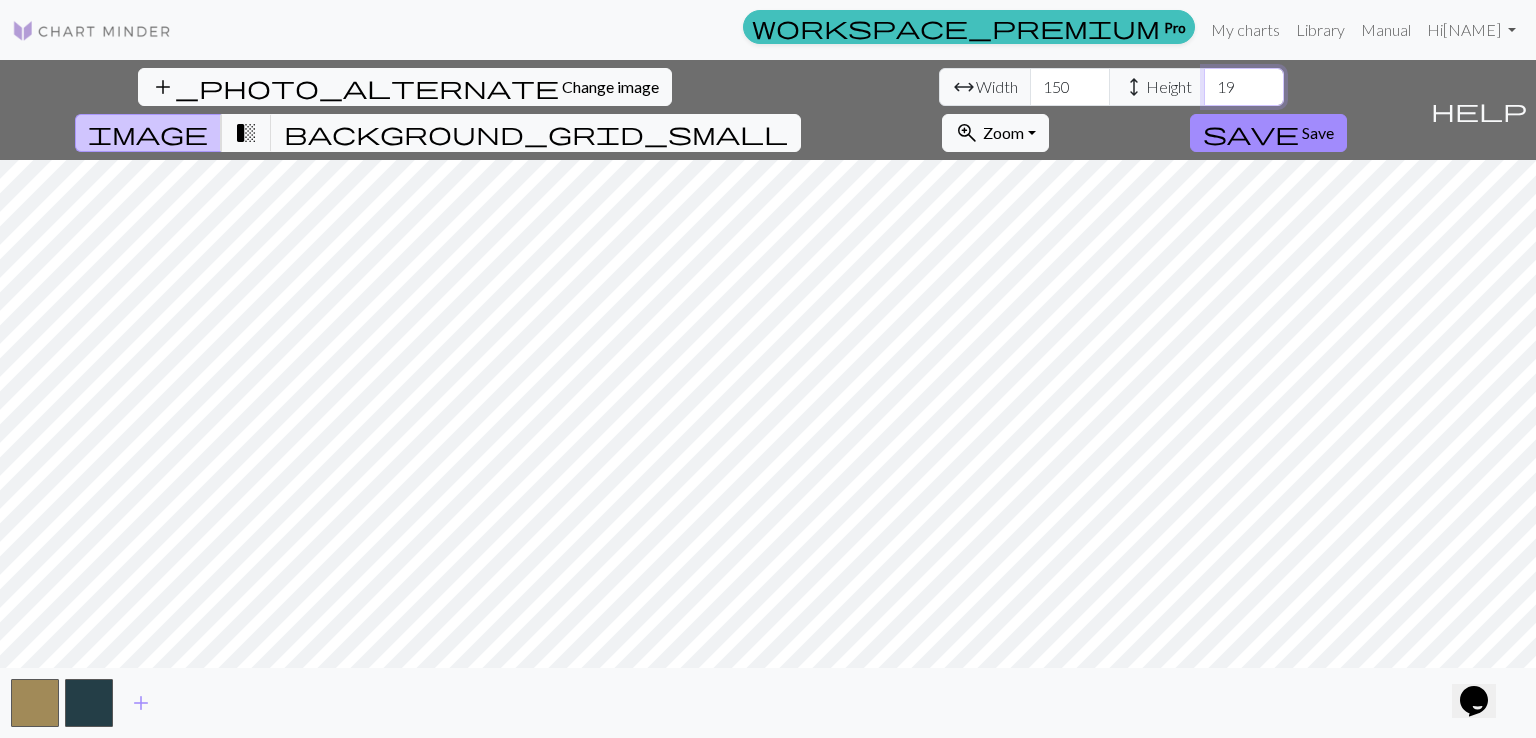 click on "19" at bounding box center [1244, 87] 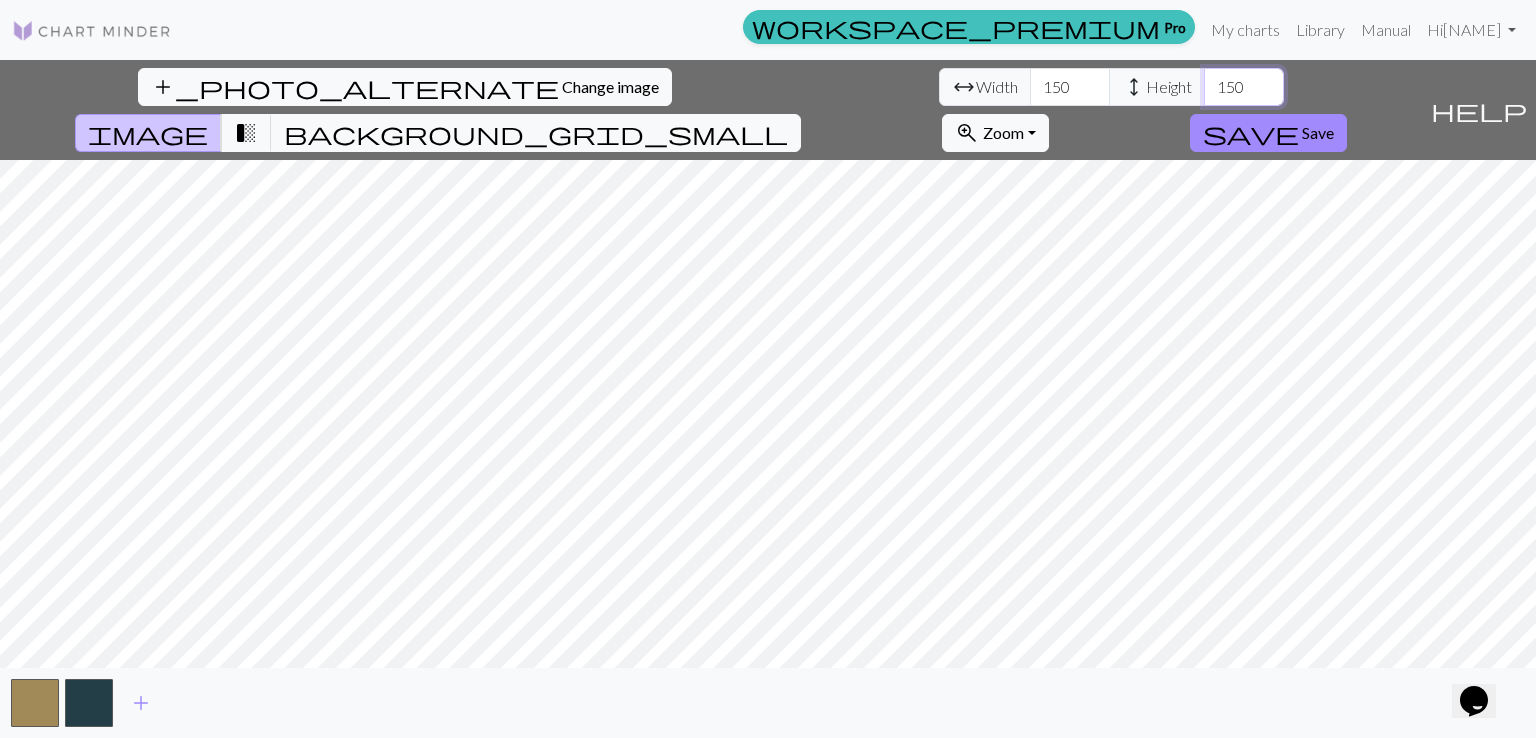 type on "150" 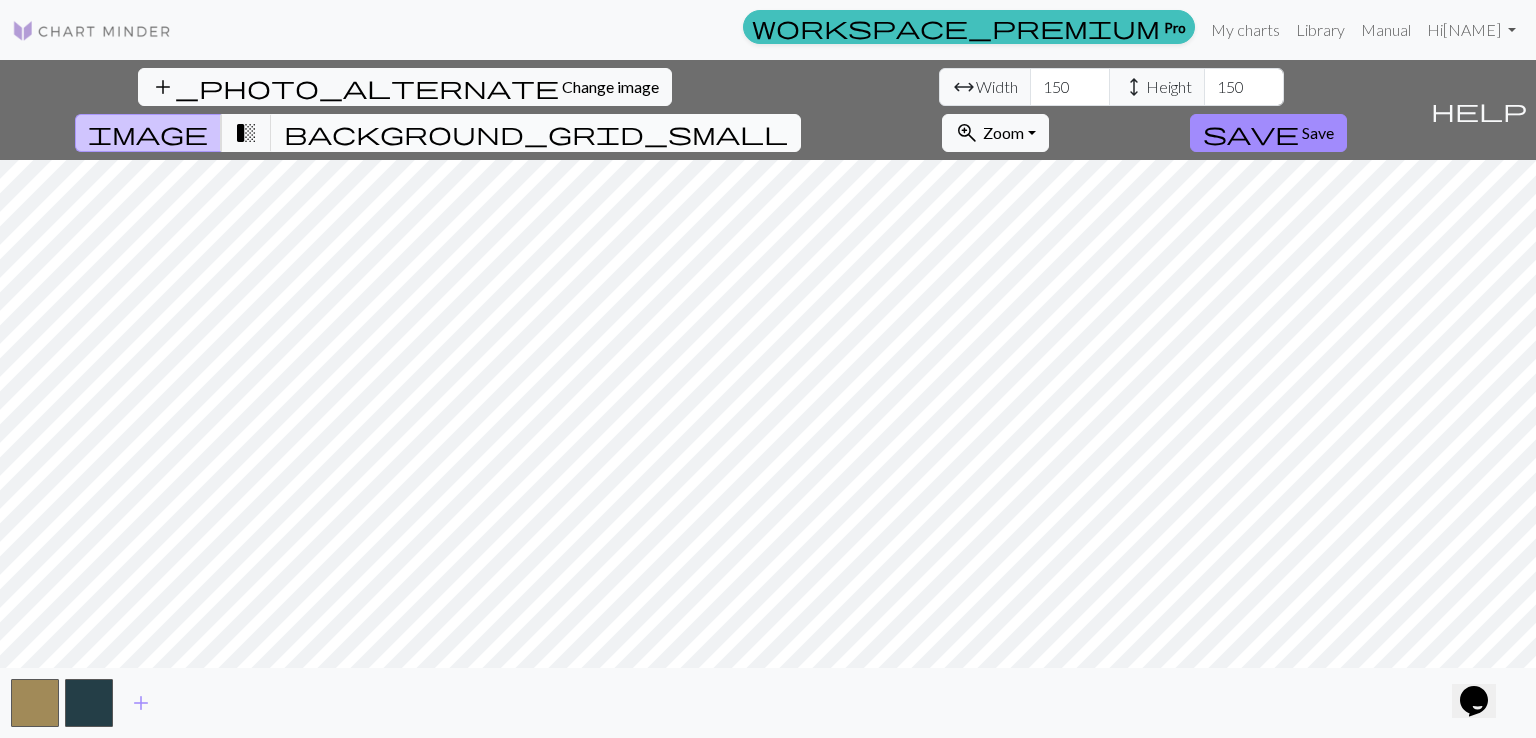 click on "background_grid_small" at bounding box center (536, 133) 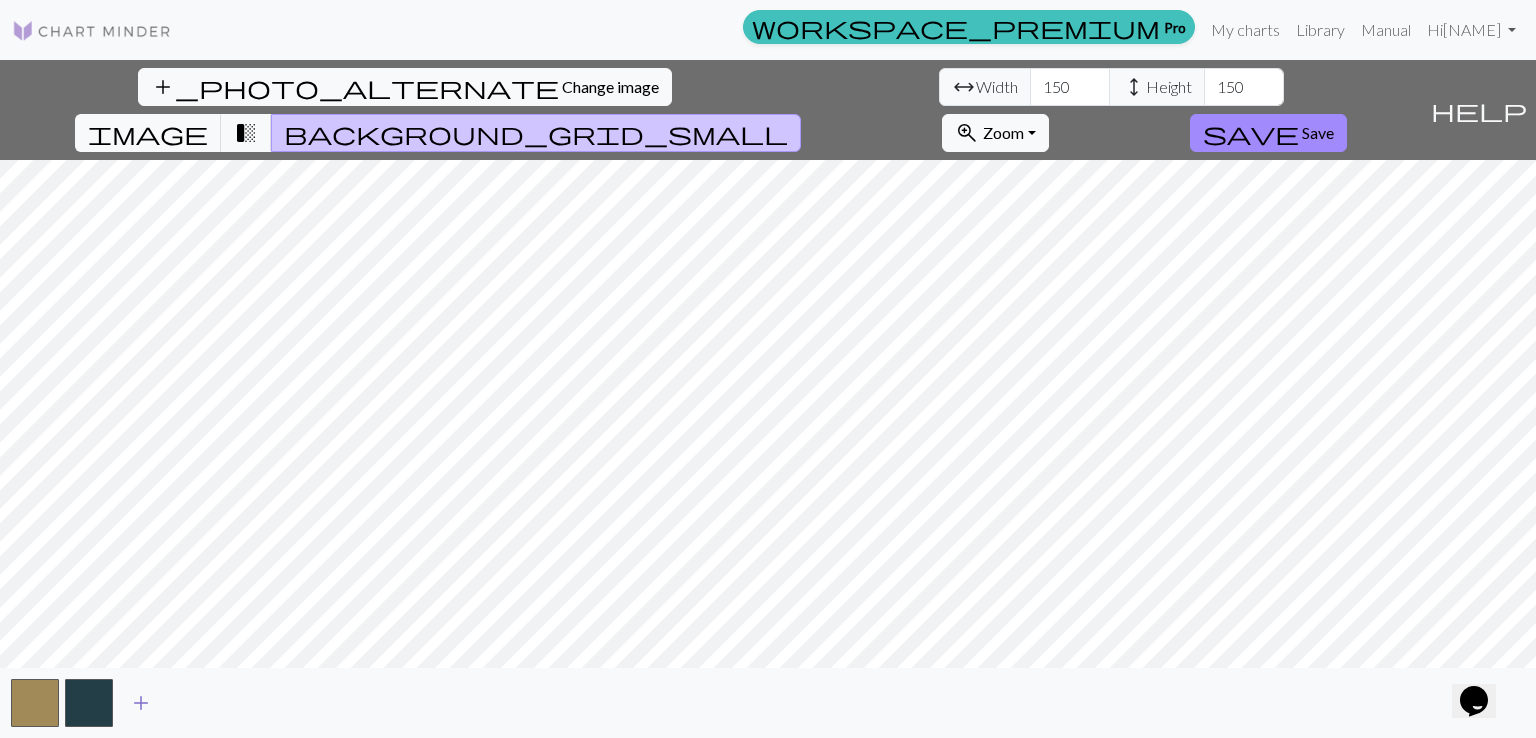 click on "add" at bounding box center (141, 703) 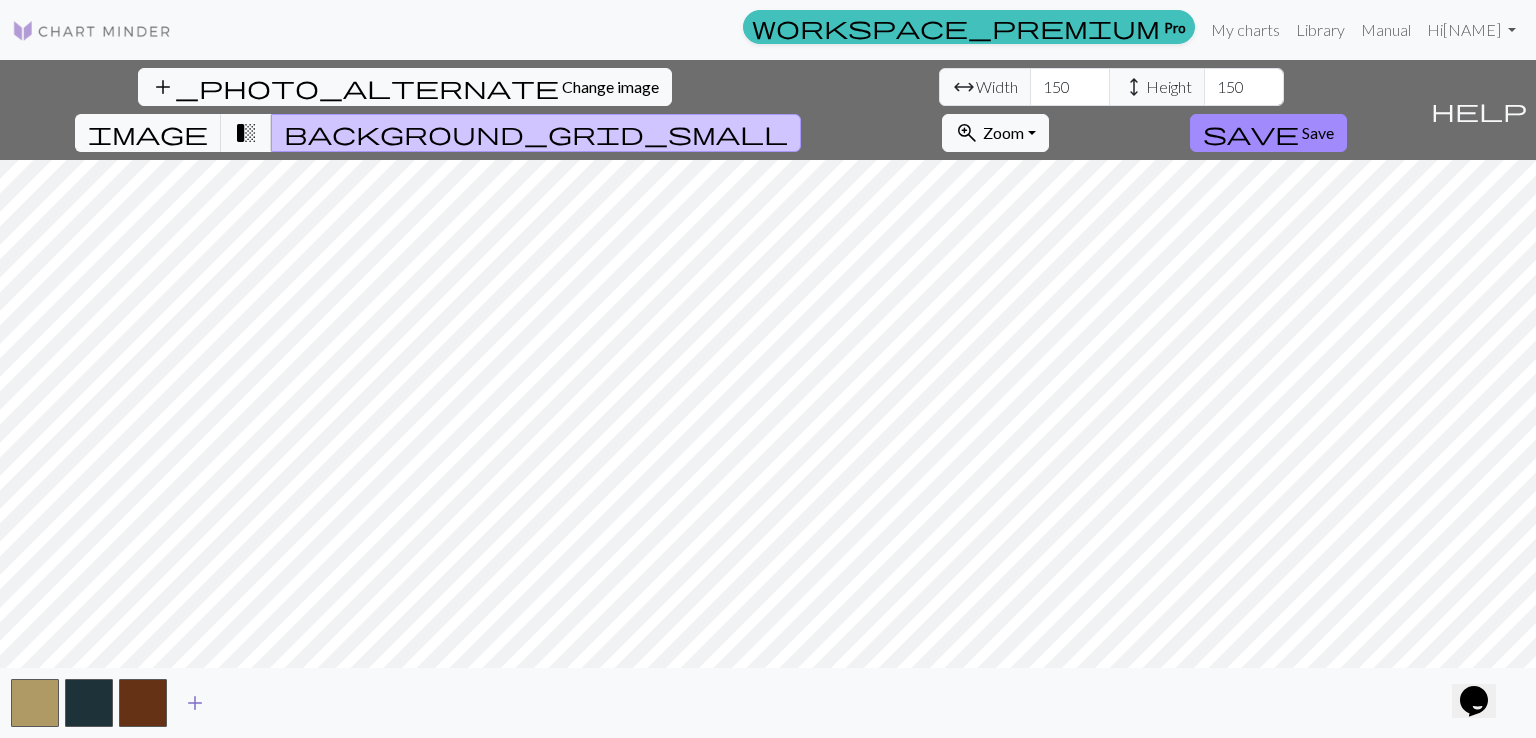 click on "add" at bounding box center (195, 703) 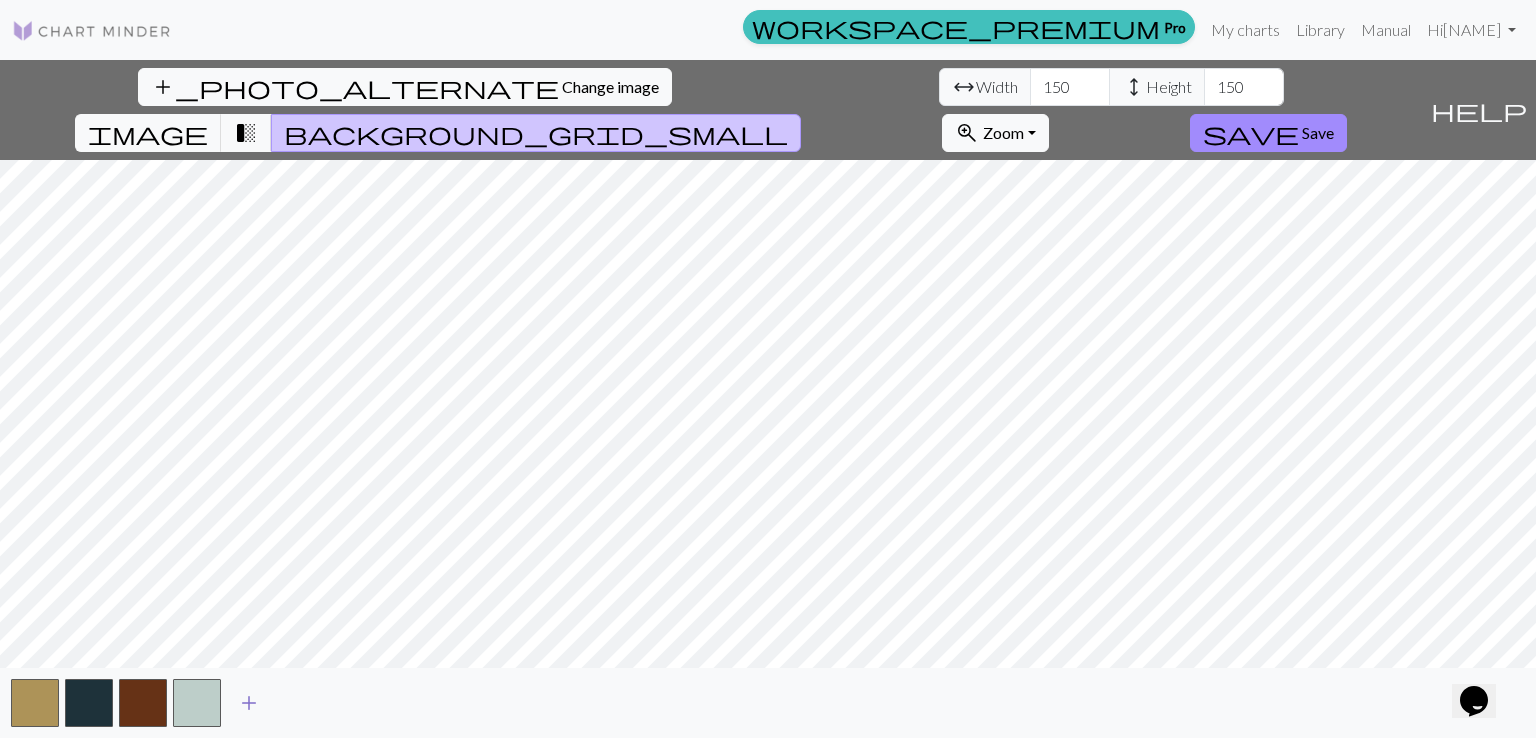 click on "add" at bounding box center (249, 703) 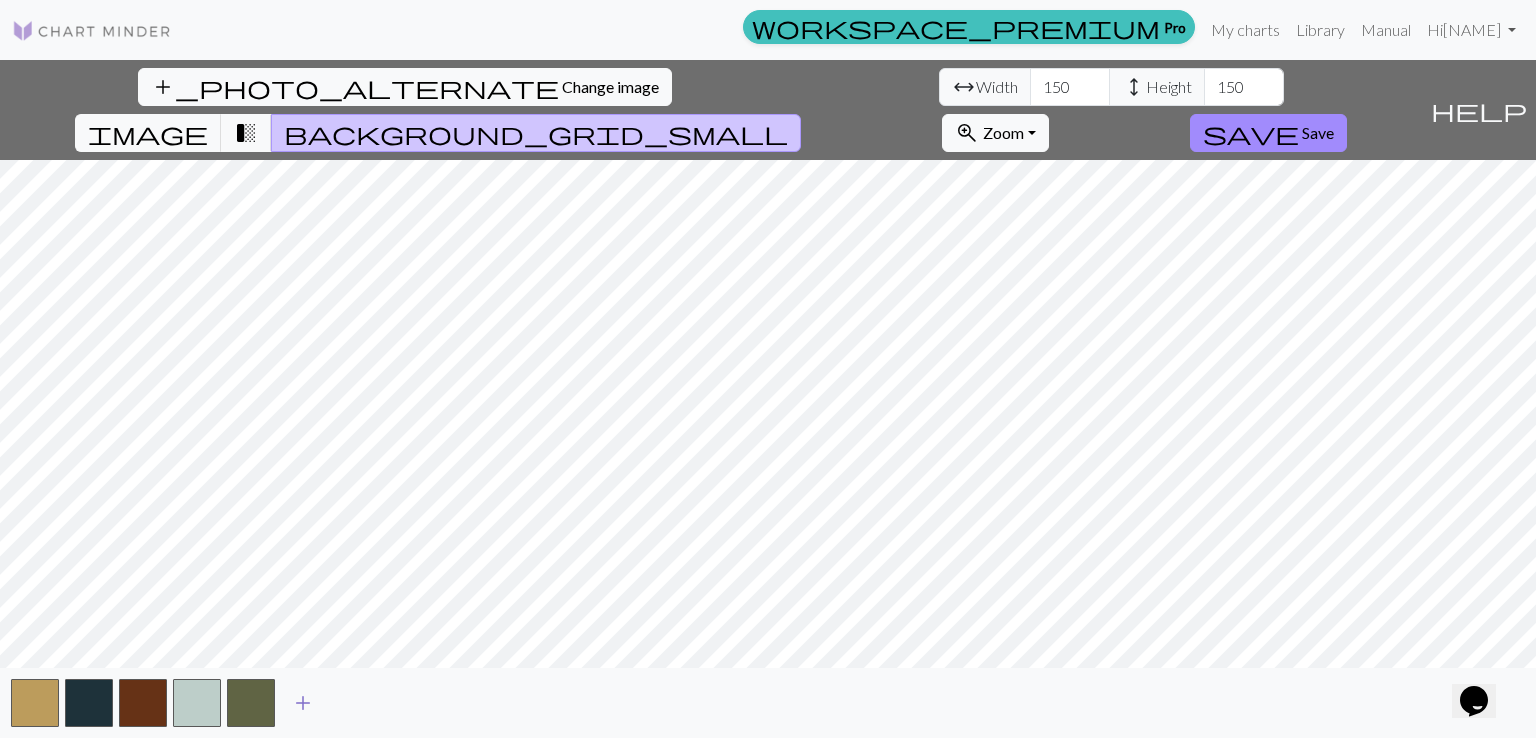 click on "add" at bounding box center [303, 703] 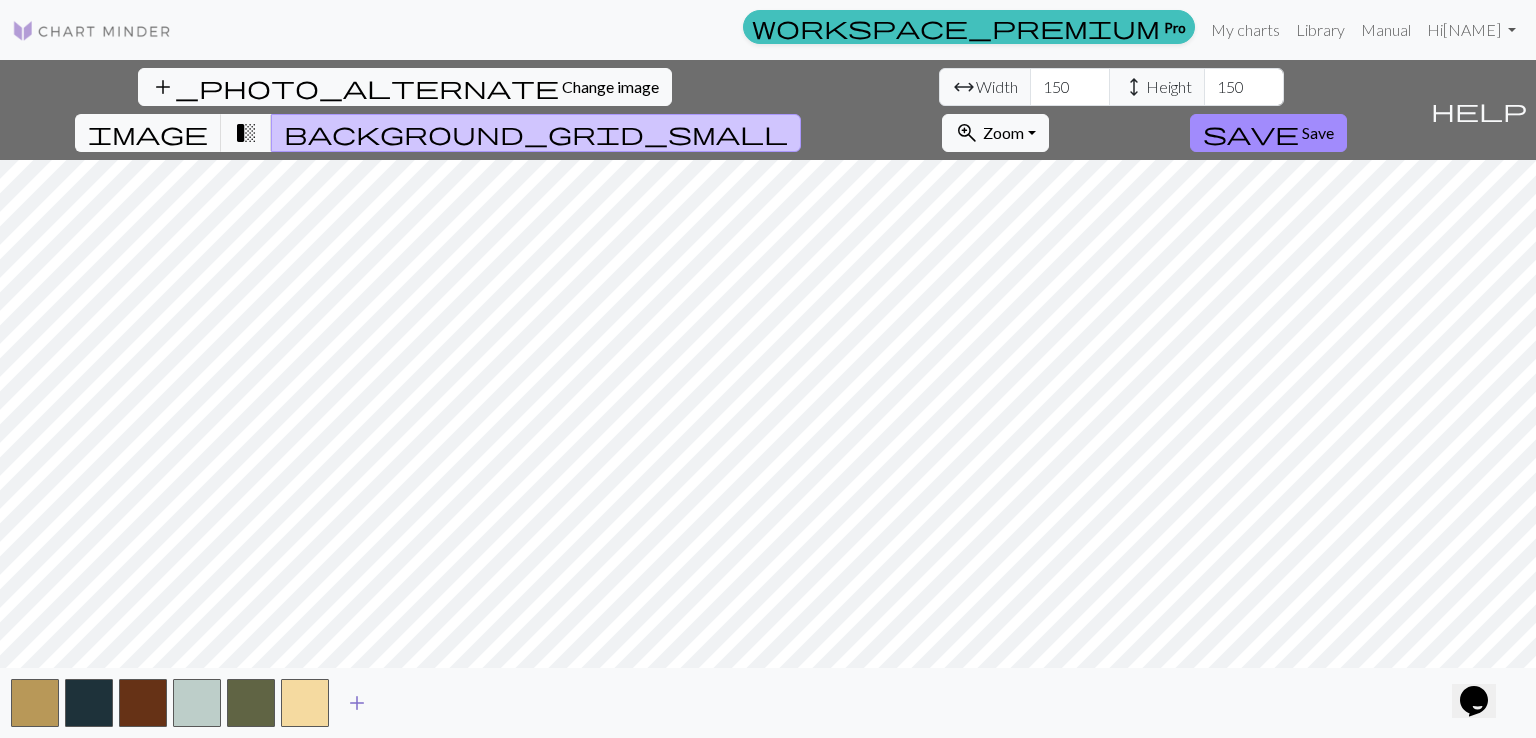 click on "add" at bounding box center (357, 703) 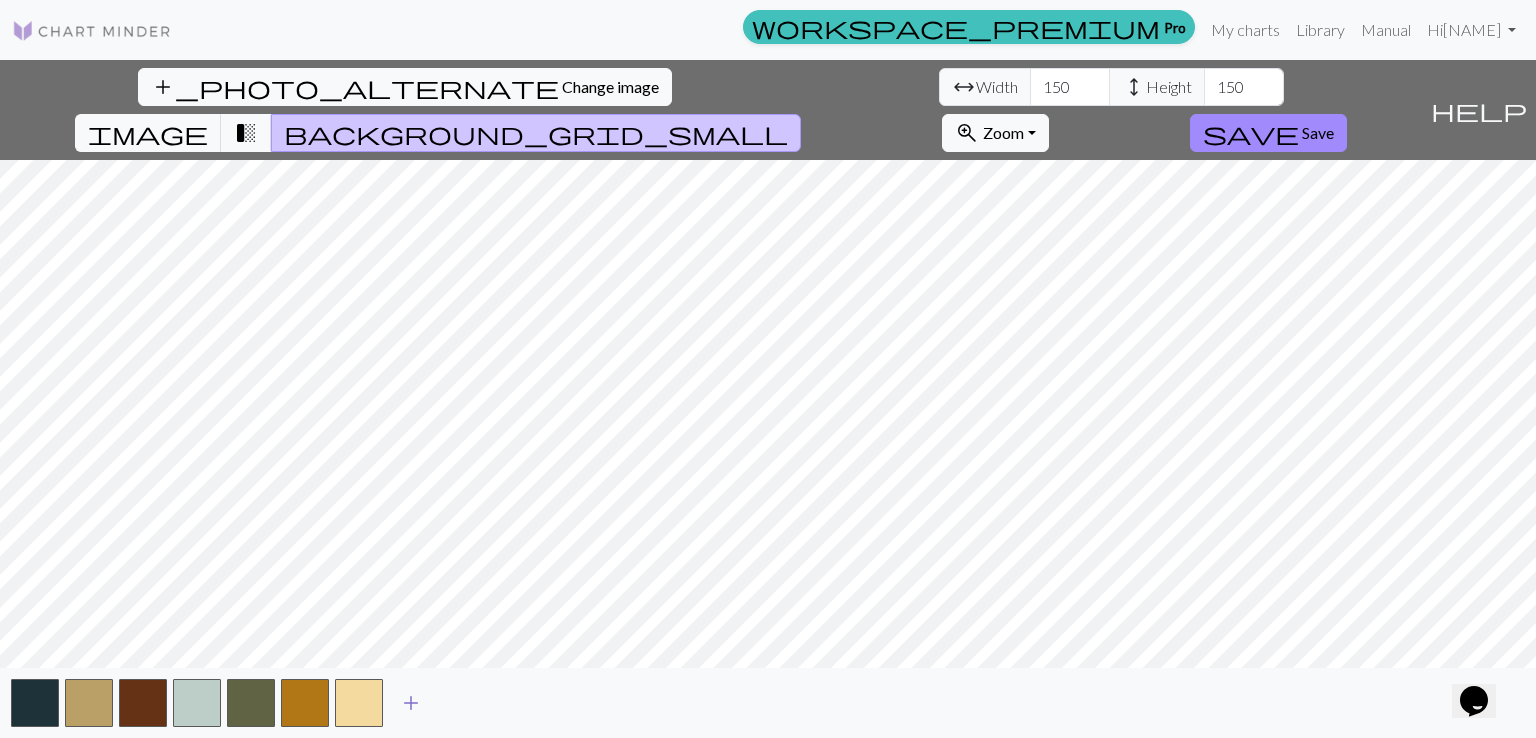 click on "add" at bounding box center (411, 703) 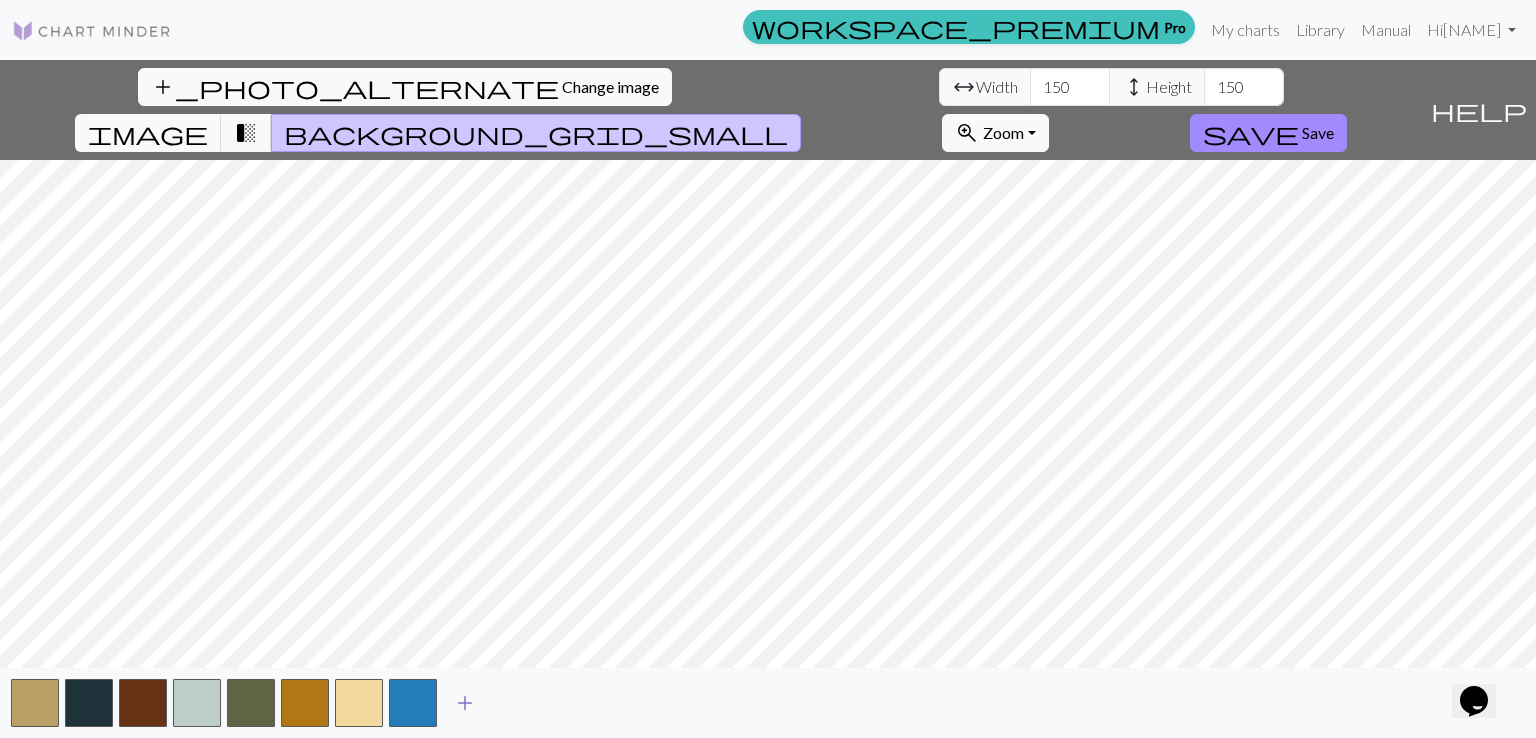 click on "add" at bounding box center (465, 703) 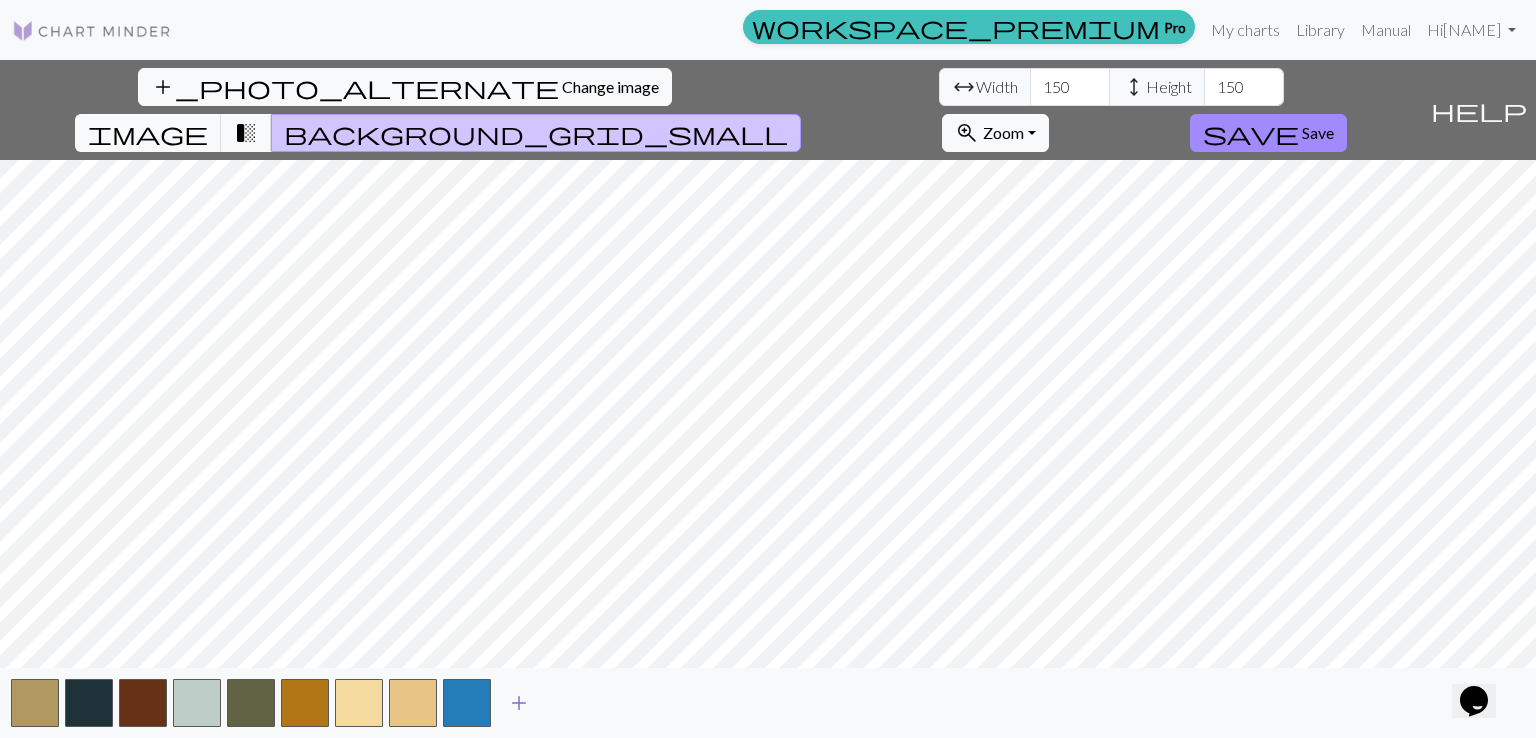 click on "add" at bounding box center [519, 703] 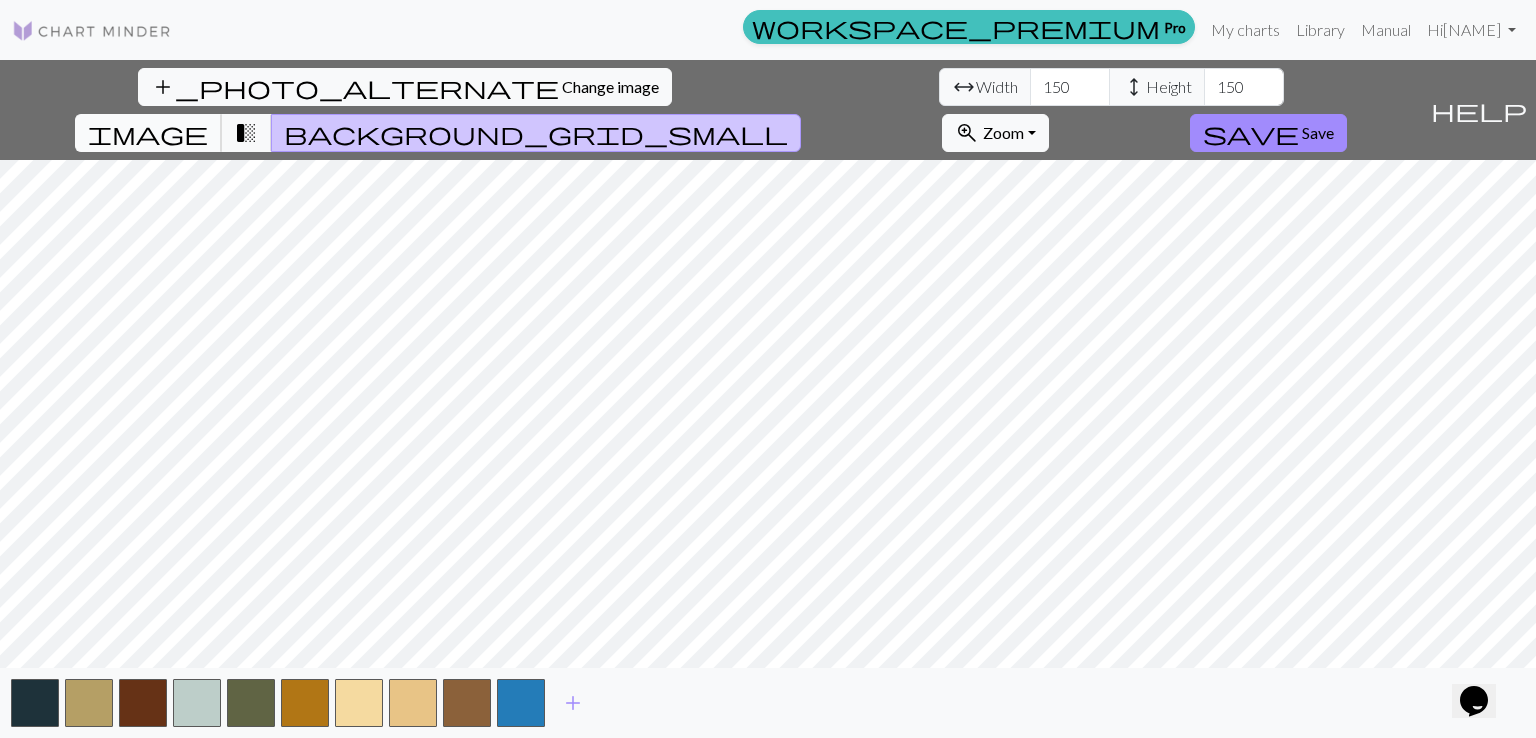 click on "image" at bounding box center (148, 133) 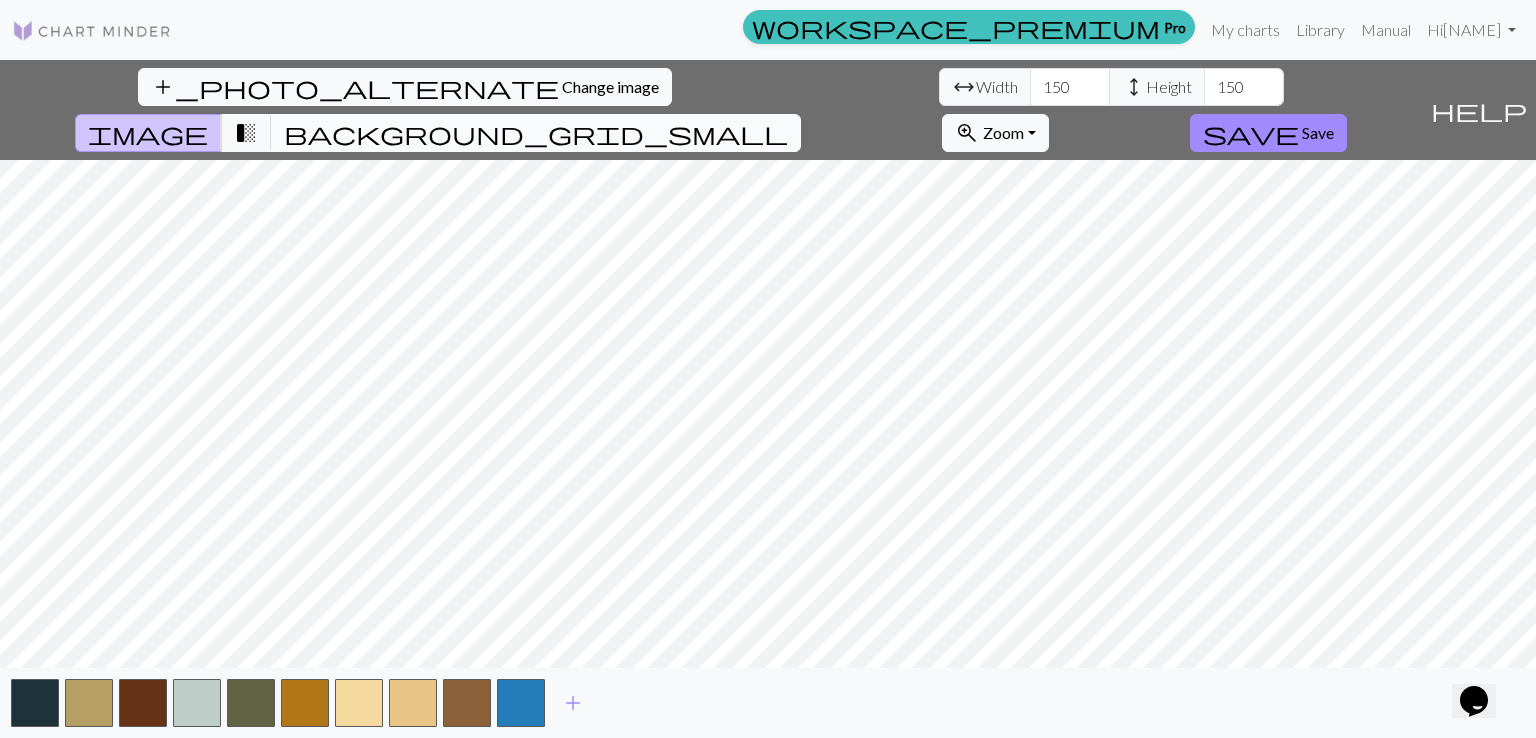 click on "background_grid_small" at bounding box center (536, 133) 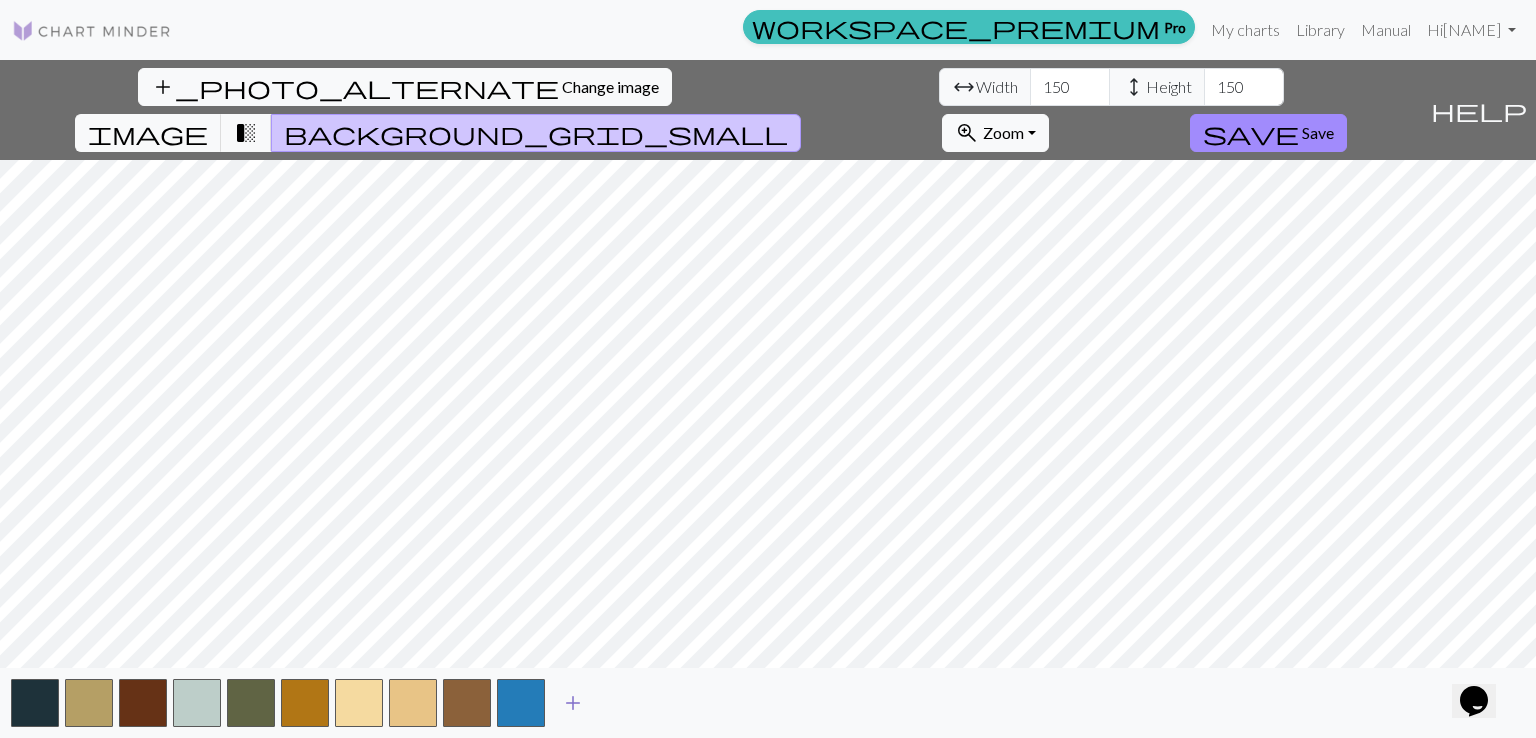 click on "add" at bounding box center (573, 703) 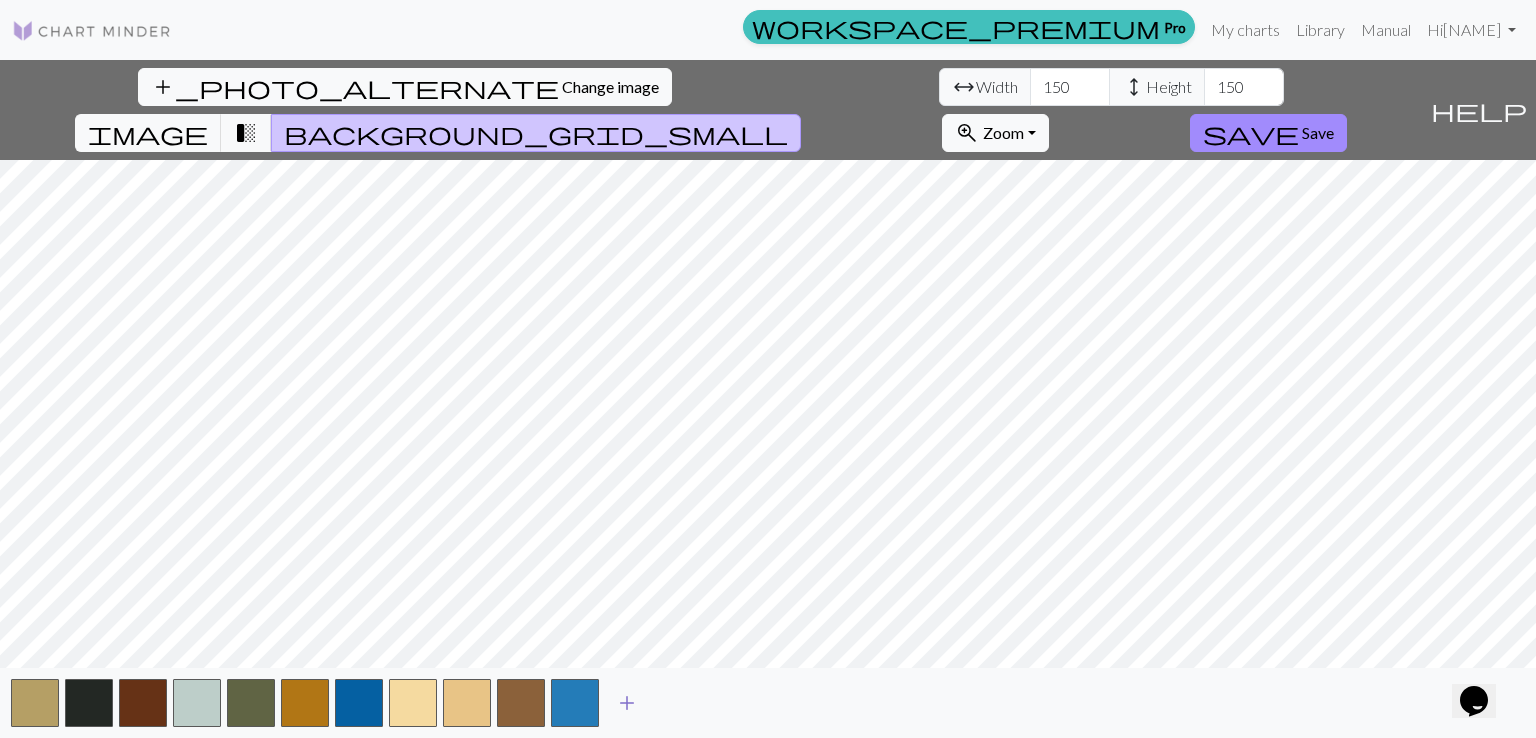 click on "add" at bounding box center (627, 703) 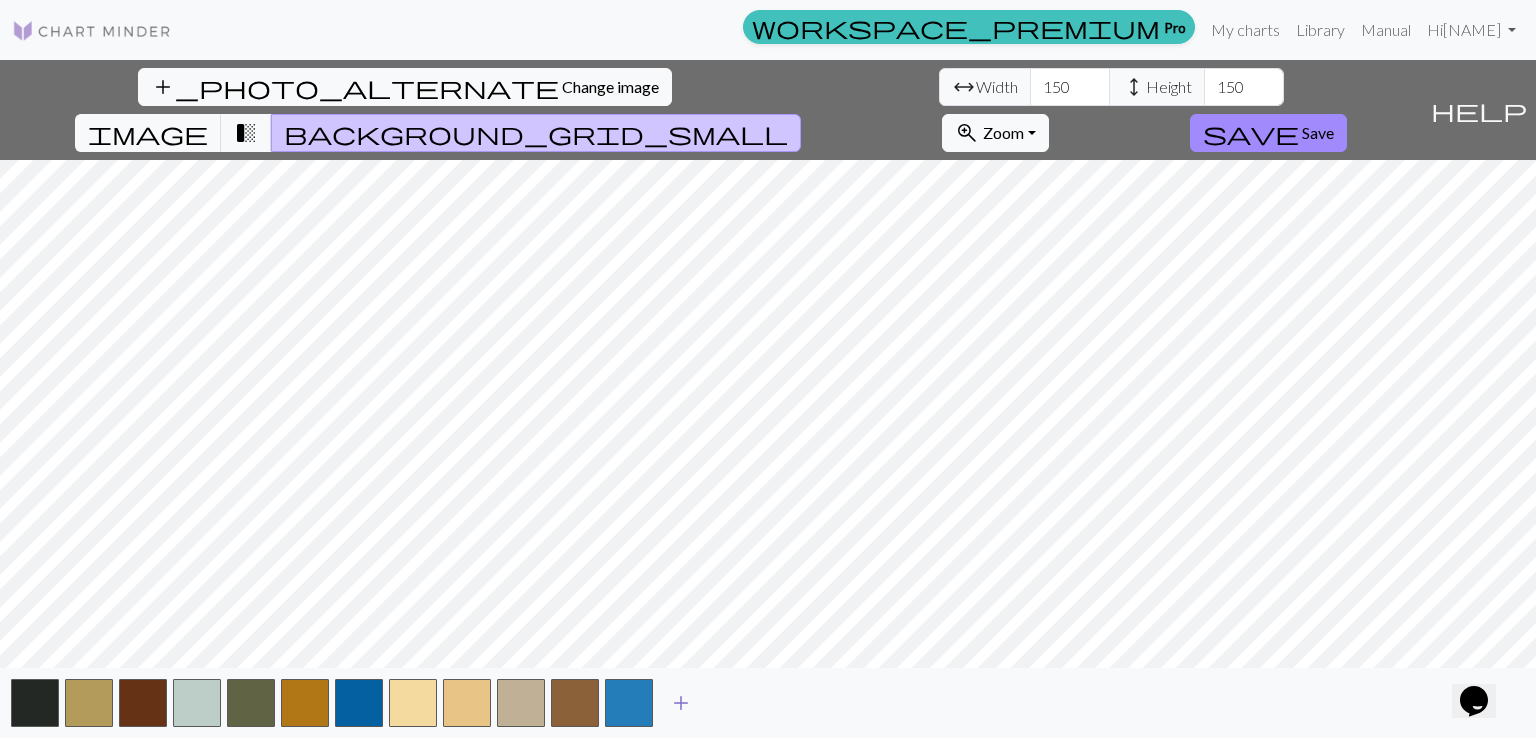 click on "add" at bounding box center (681, 703) 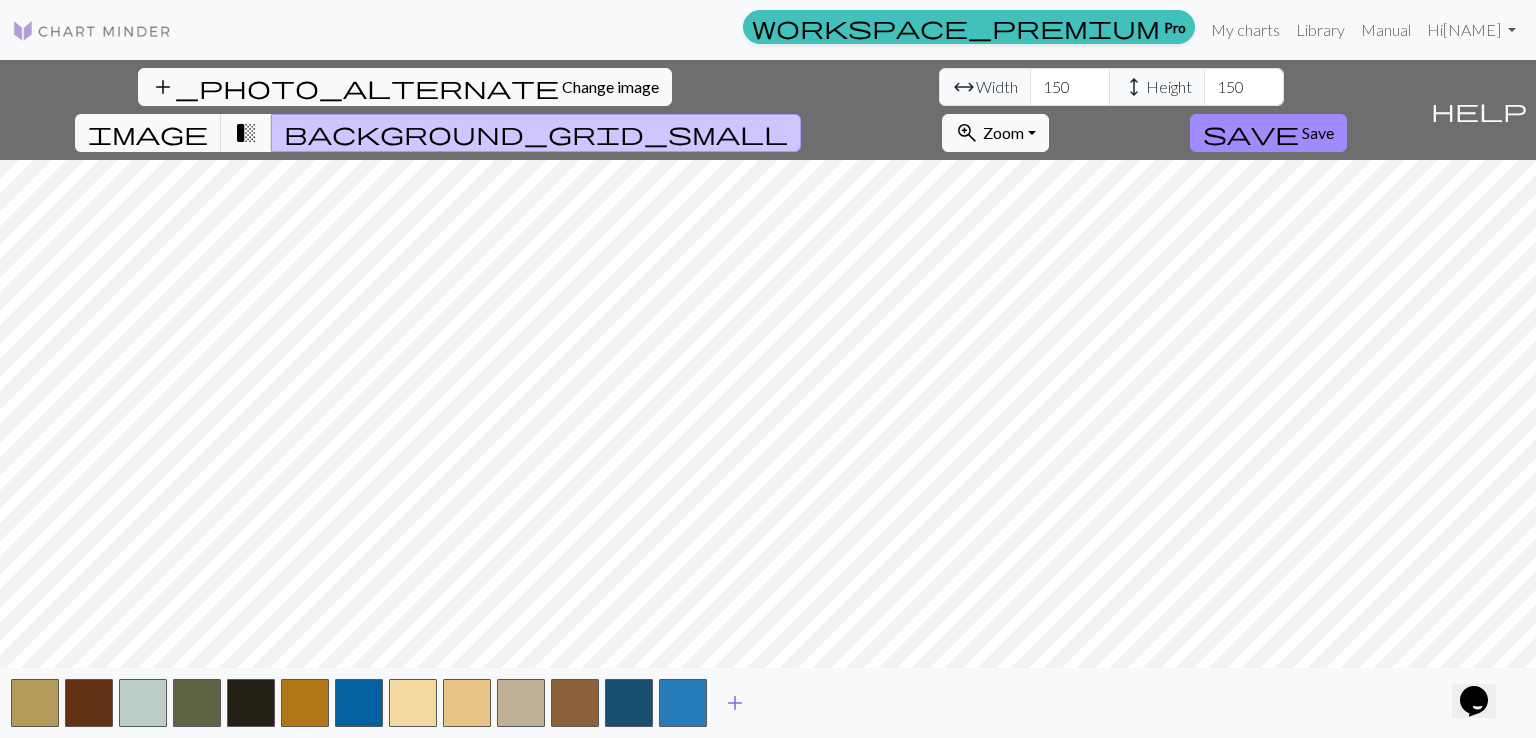 click on "add" at bounding box center [735, 703] 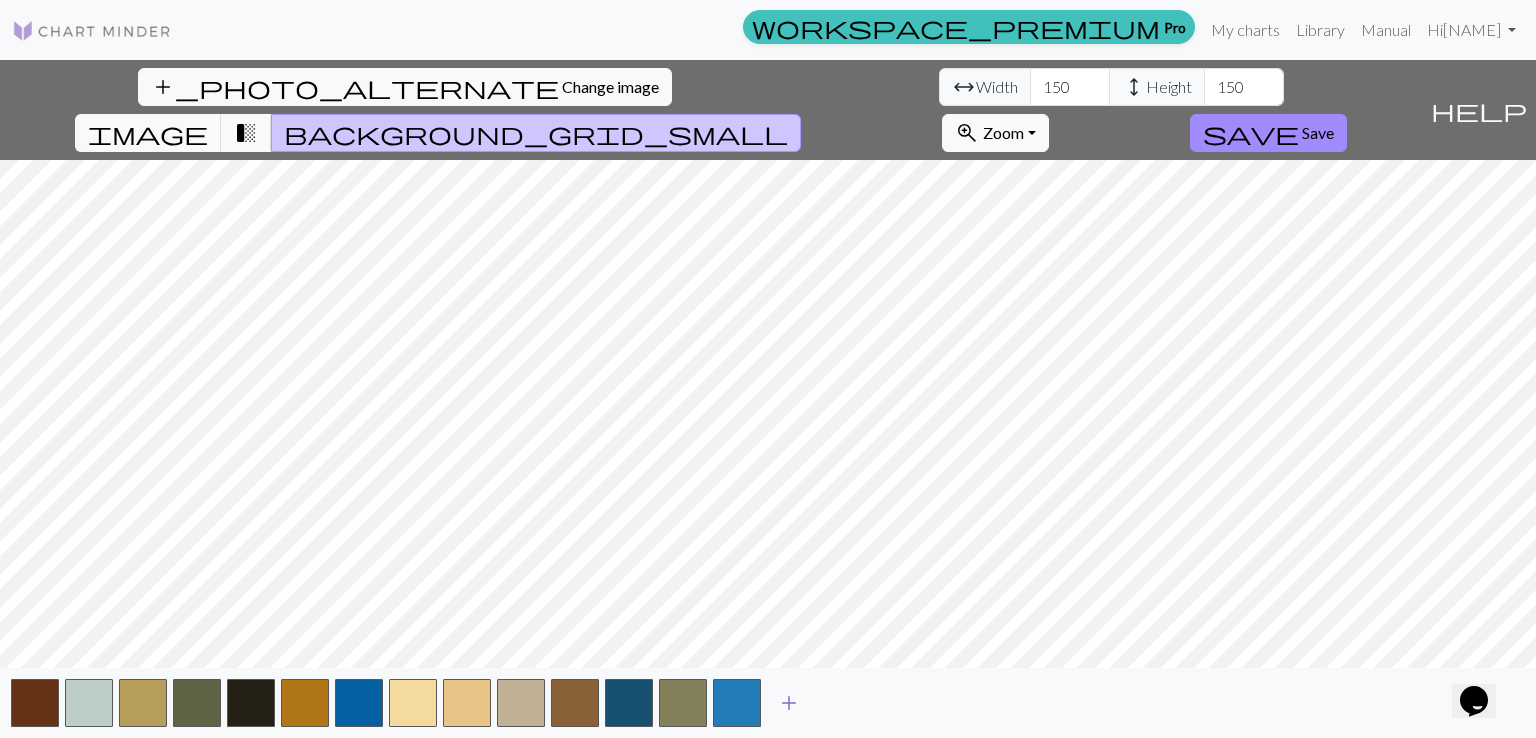 click on "add" at bounding box center [789, 703] 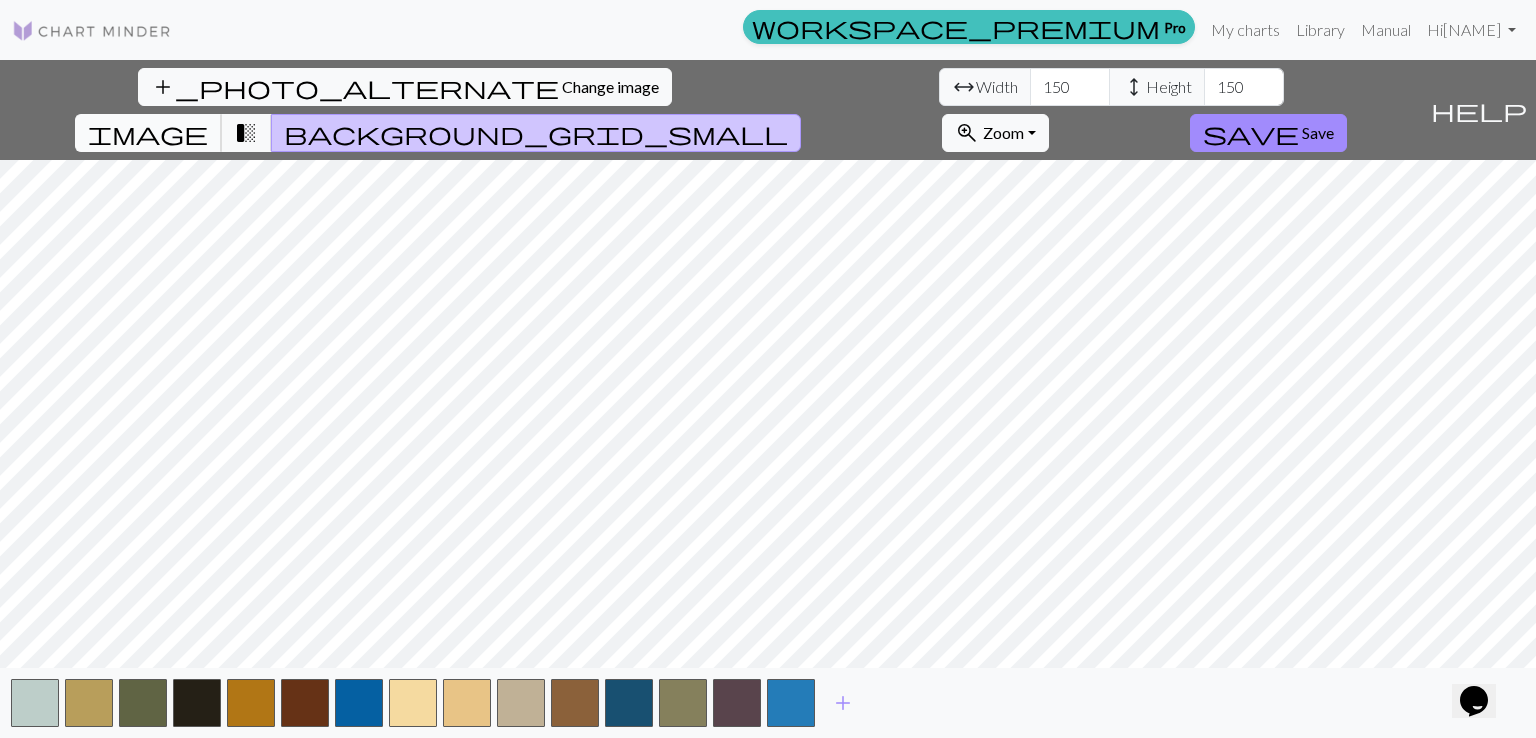 click on "image" at bounding box center (148, 133) 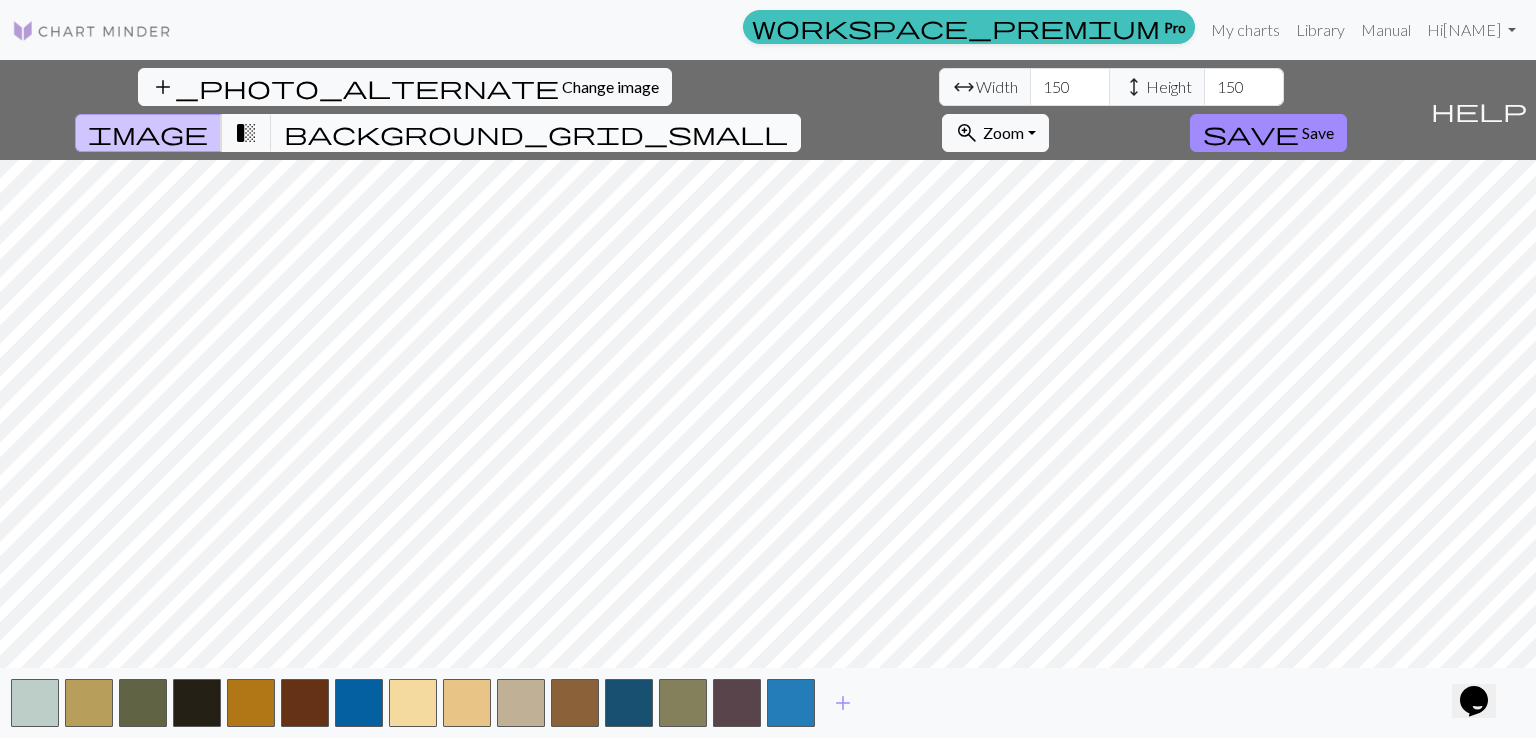 click on "background_grid_small" at bounding box center [536, 133] 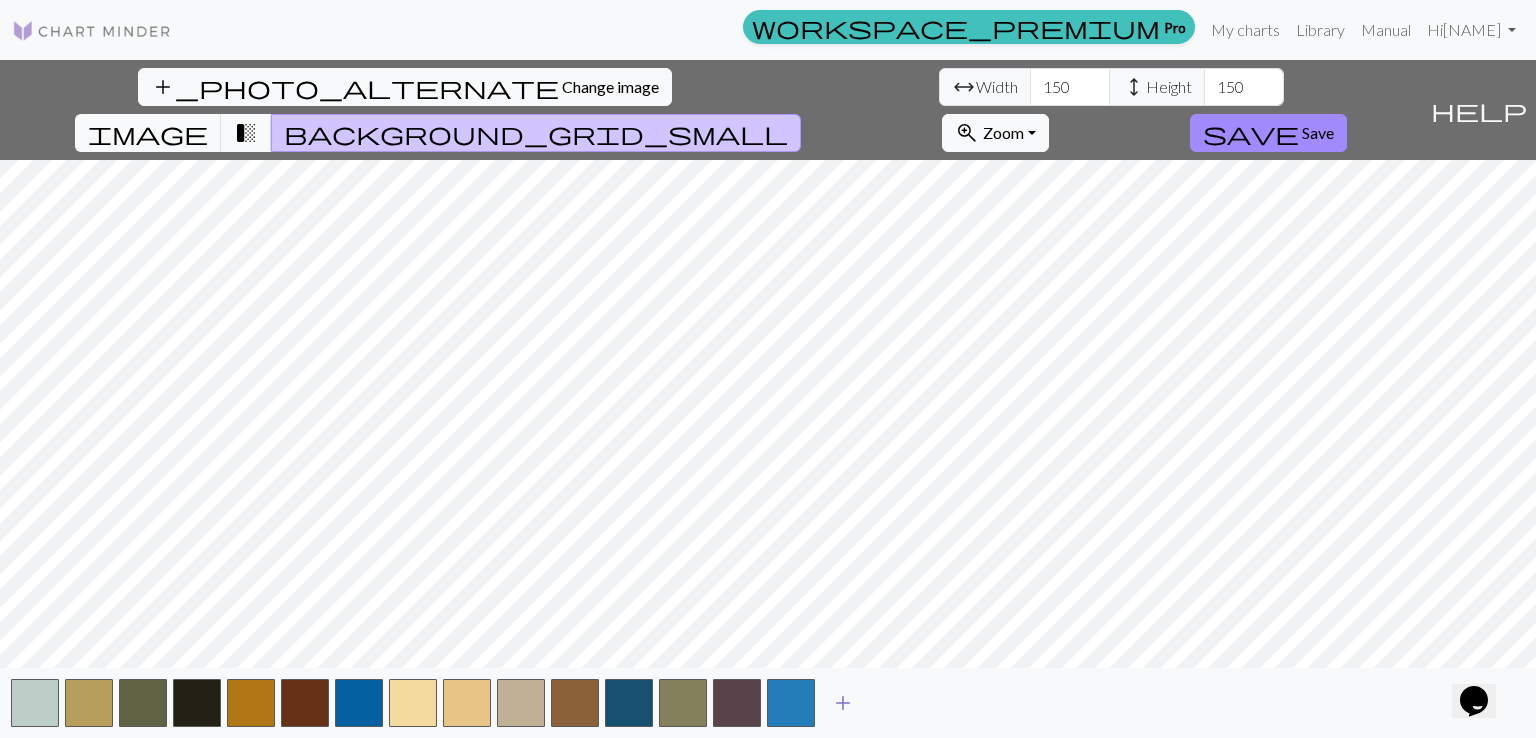 click on "add" at bounding box center (843, 703) 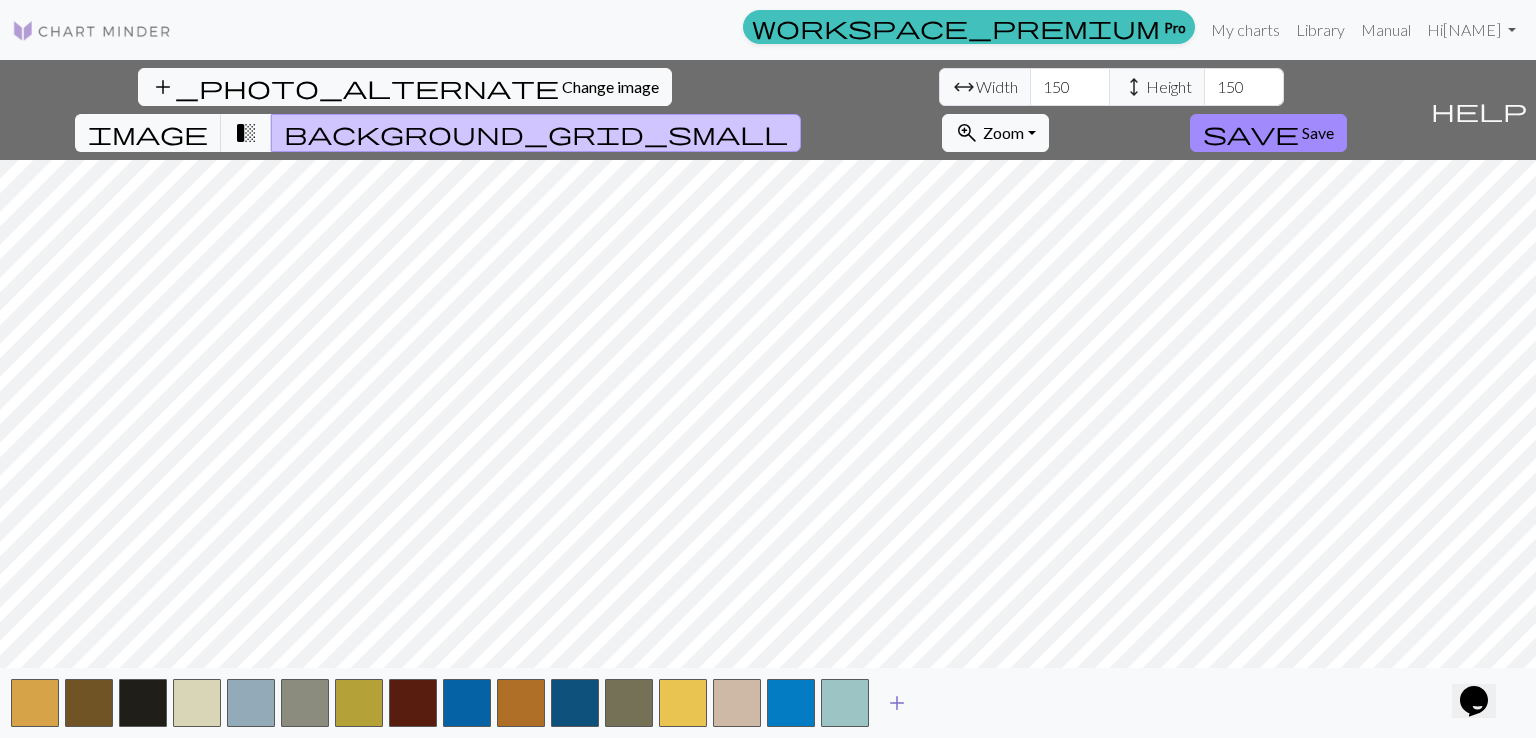 click on "add" at bounding box center (897, 703) 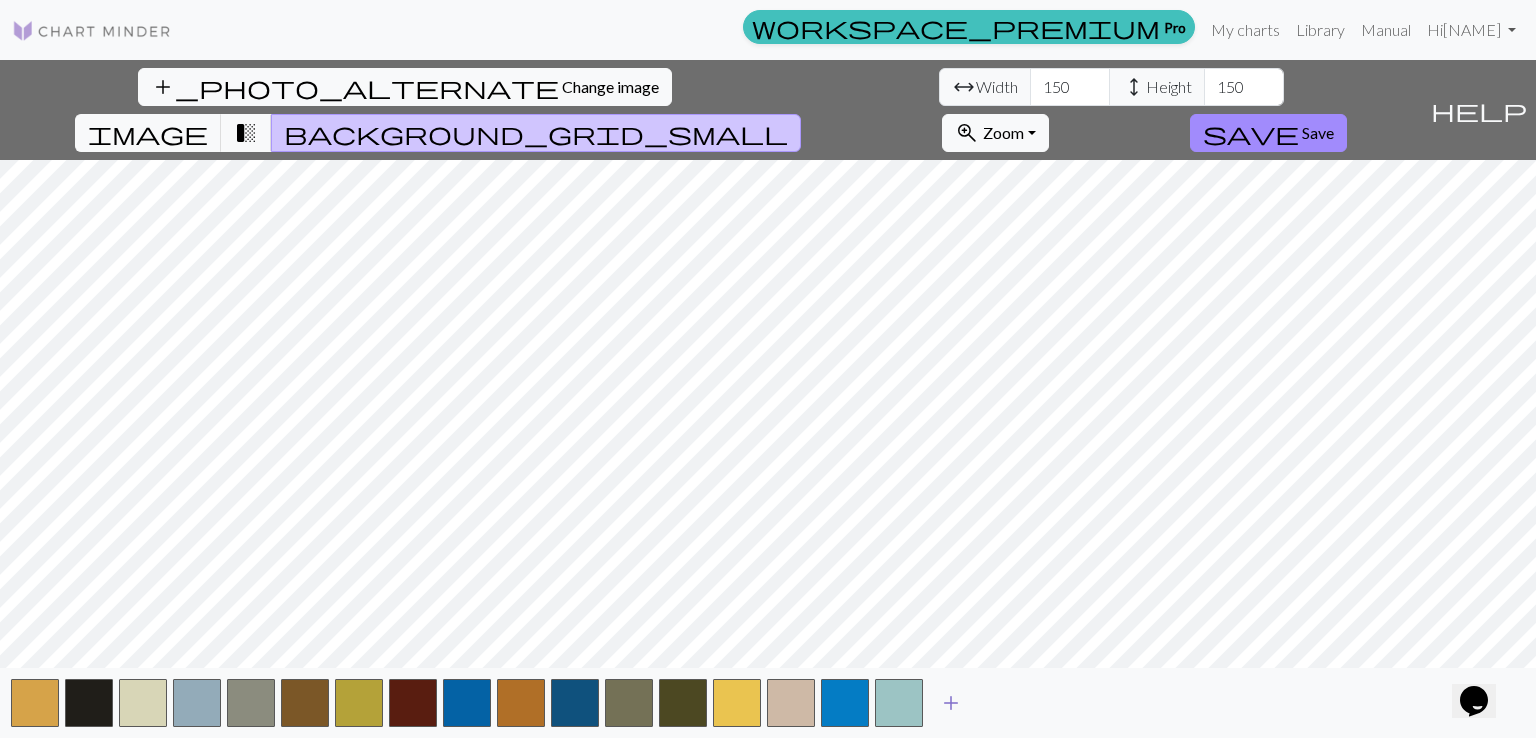 click on "add" at bounding box center (951, 703) 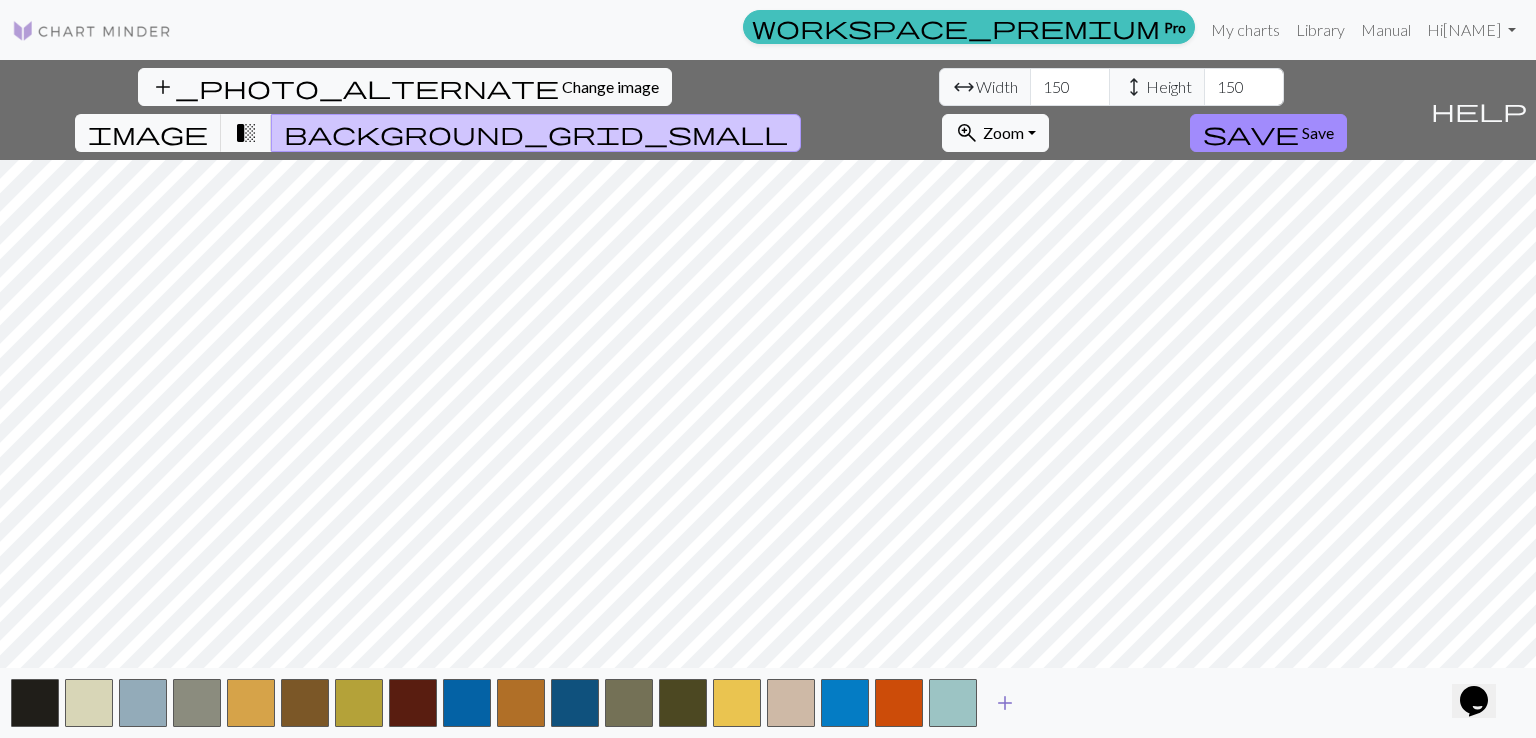 click on "add" at bounding box center [1005, 703] 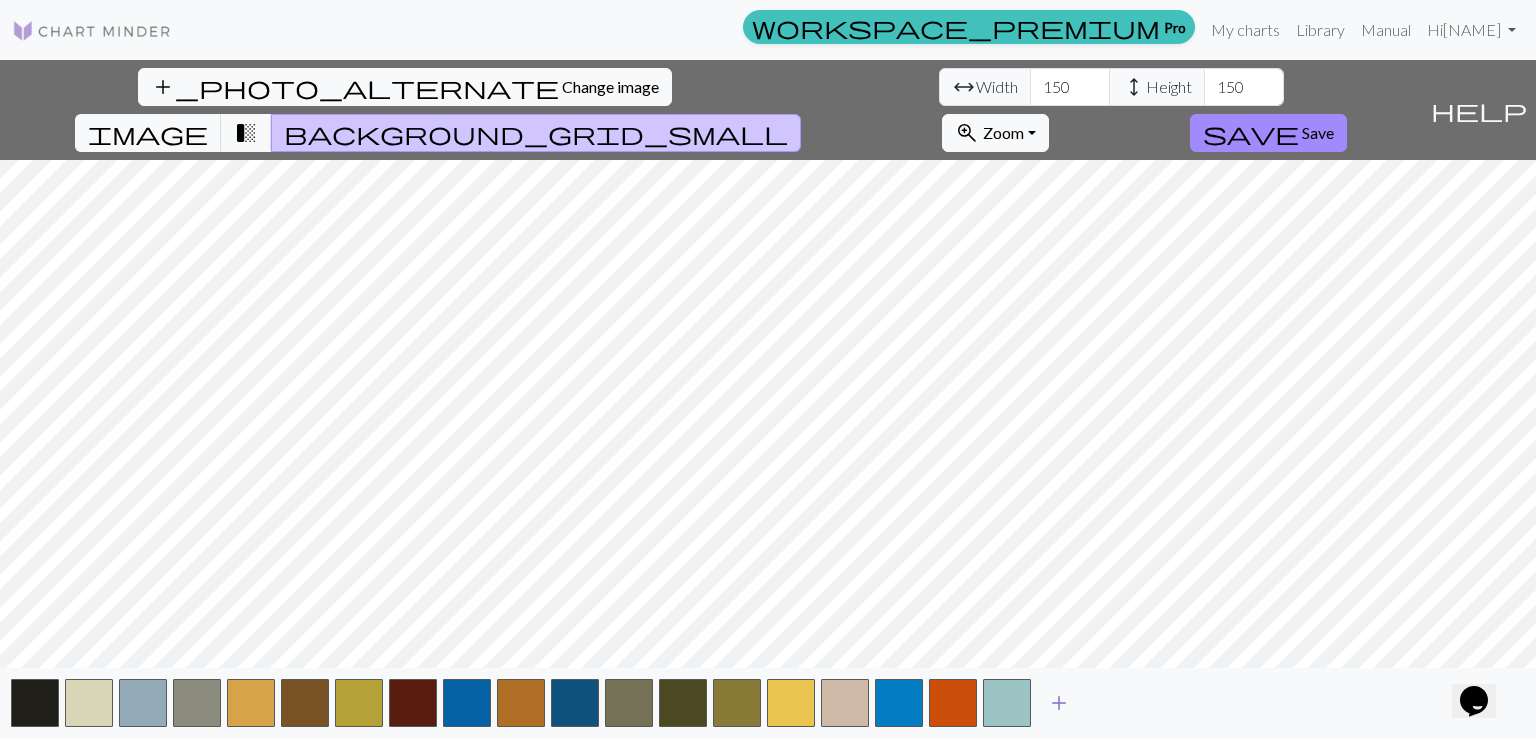 click on "add" at bounding box center (1059, 703) 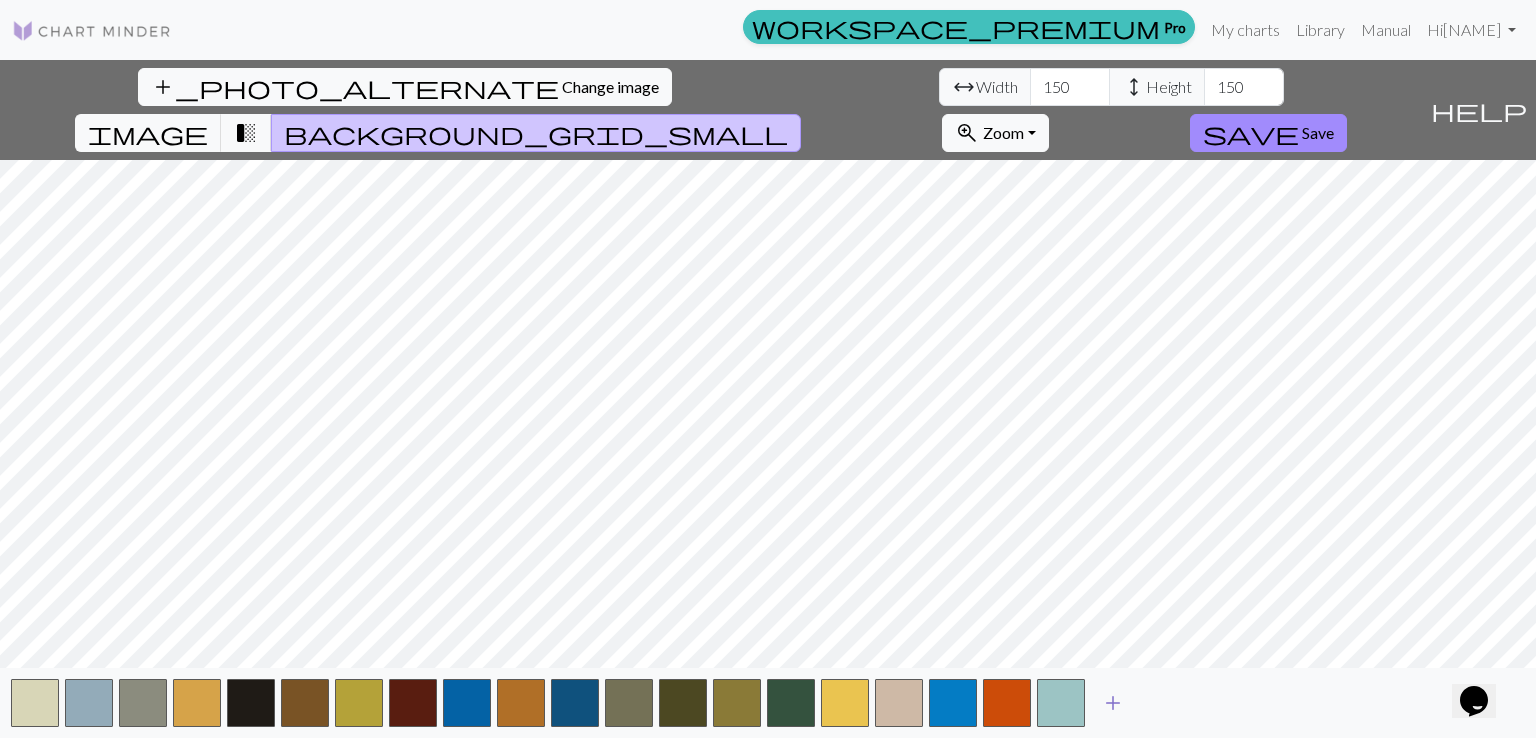 click on "add" at bounding box center [1113, 703] 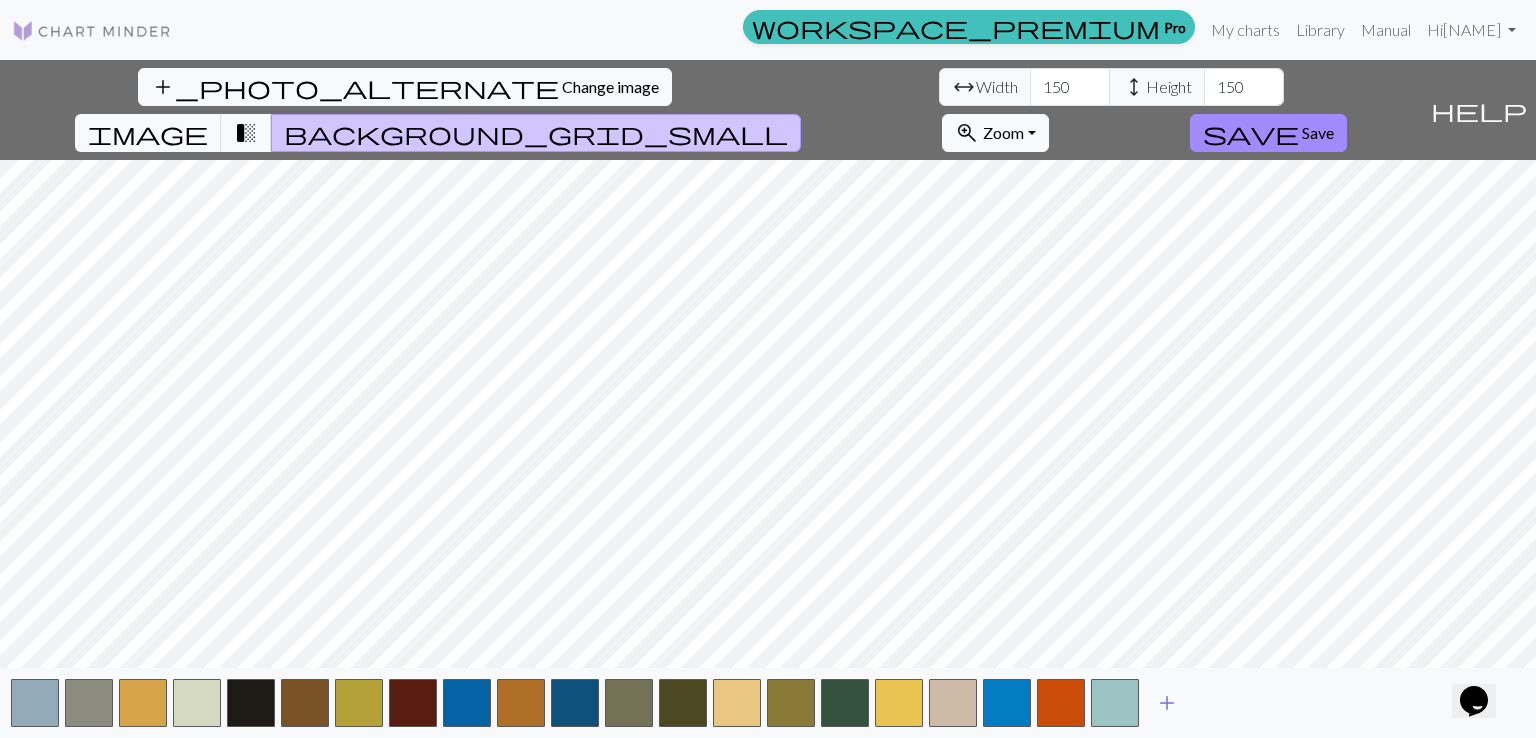 click on "add" at bounding box center [1167, 703] 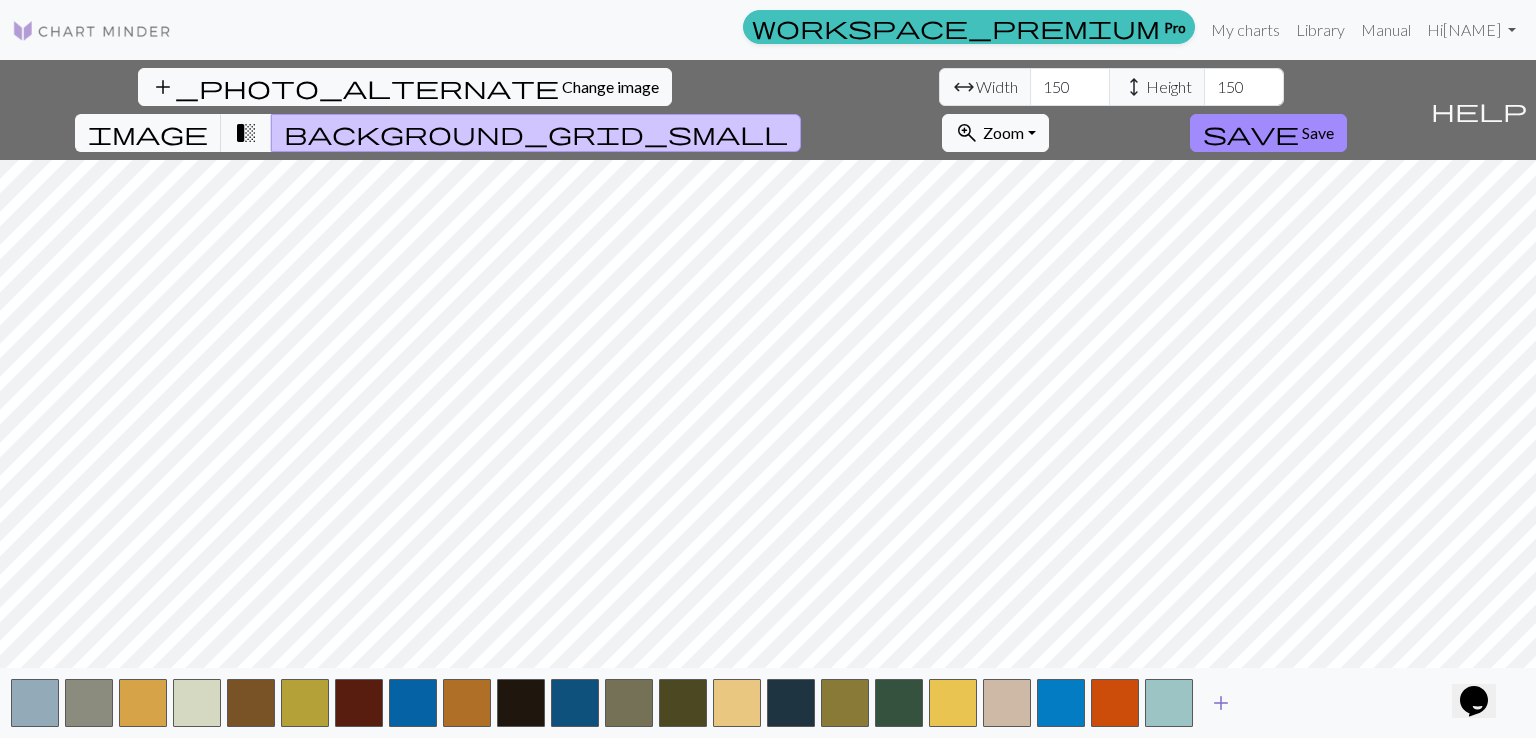 click on "add" at bounding box center [1221, 703] 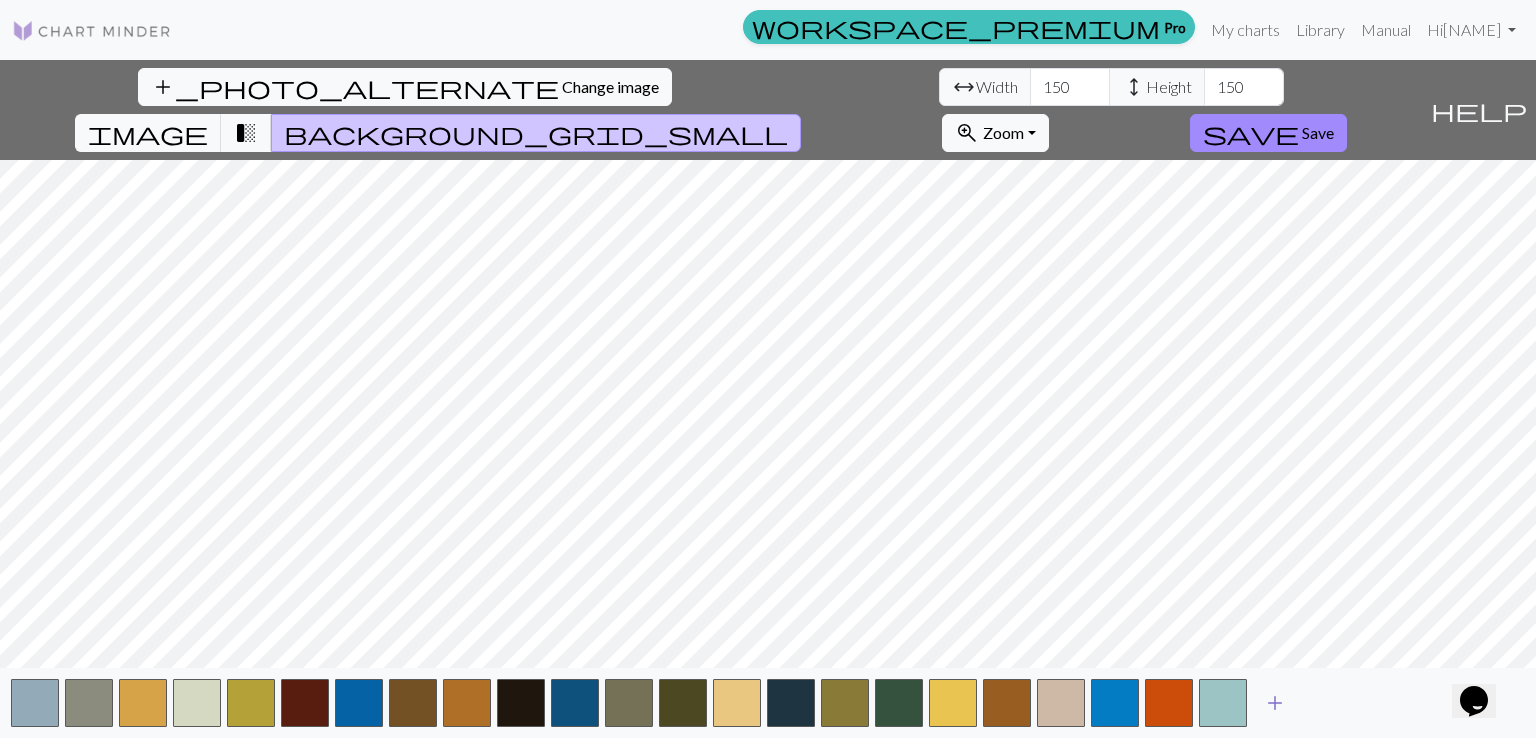 click on "add" at bounding box center [1275, 703] 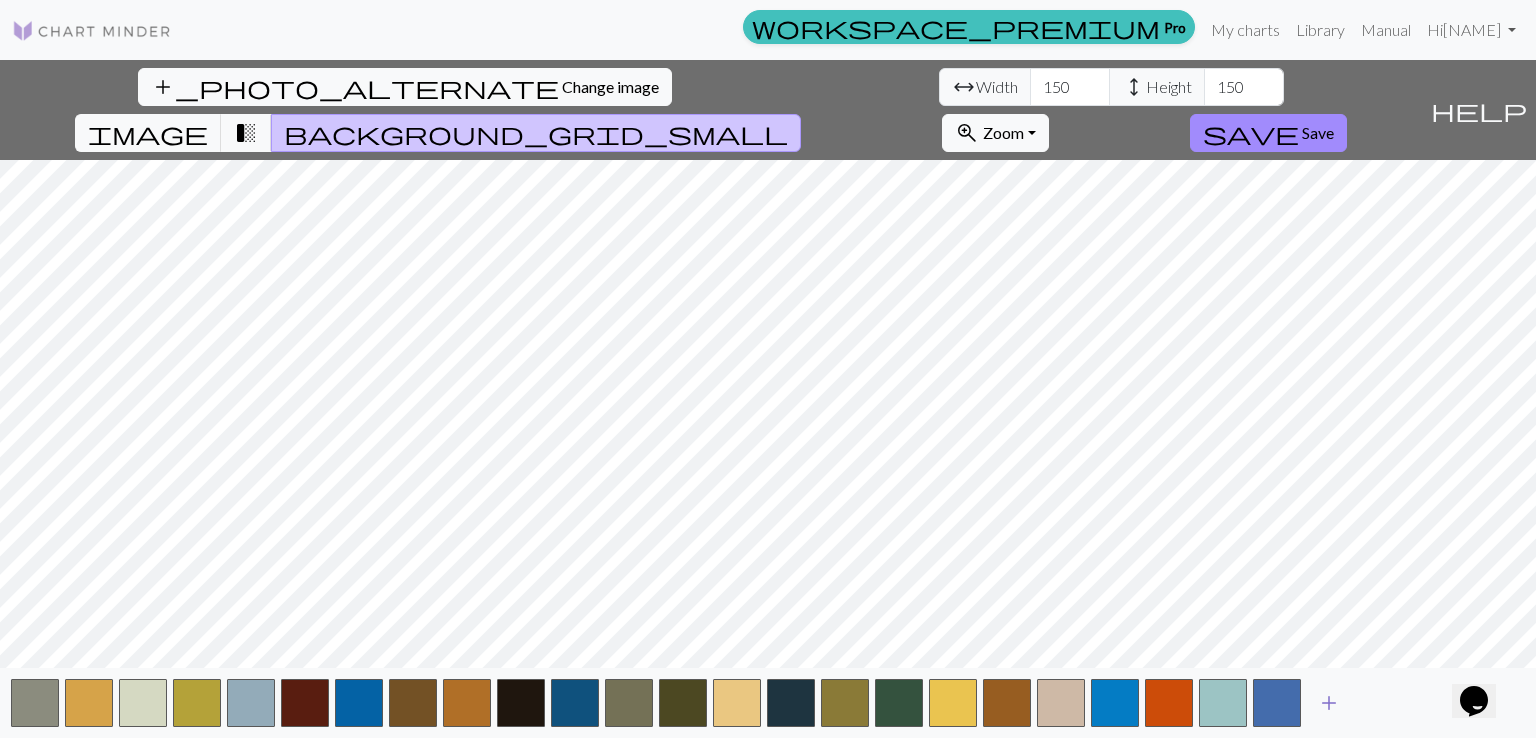 click on "add" at bounding box center (1329, 703) 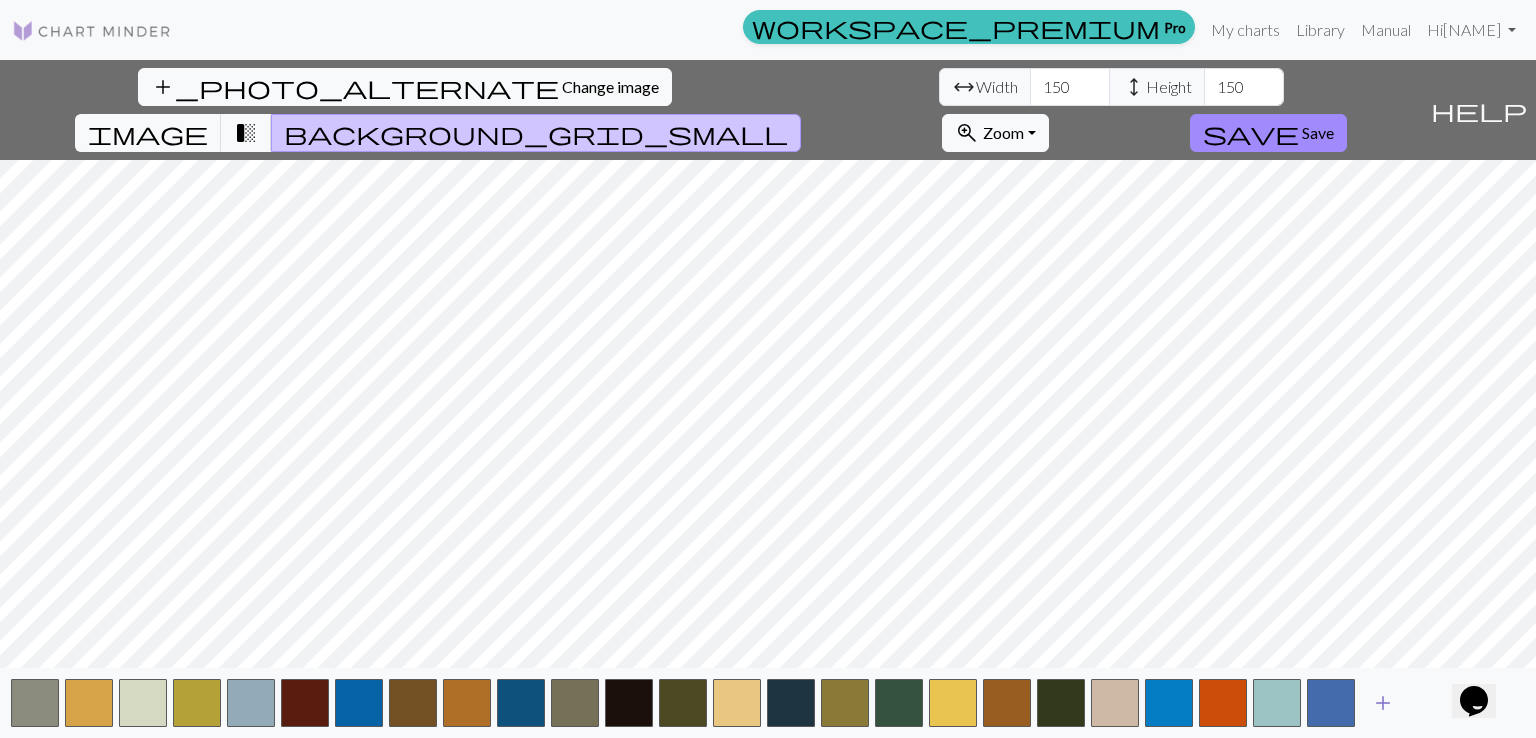 type 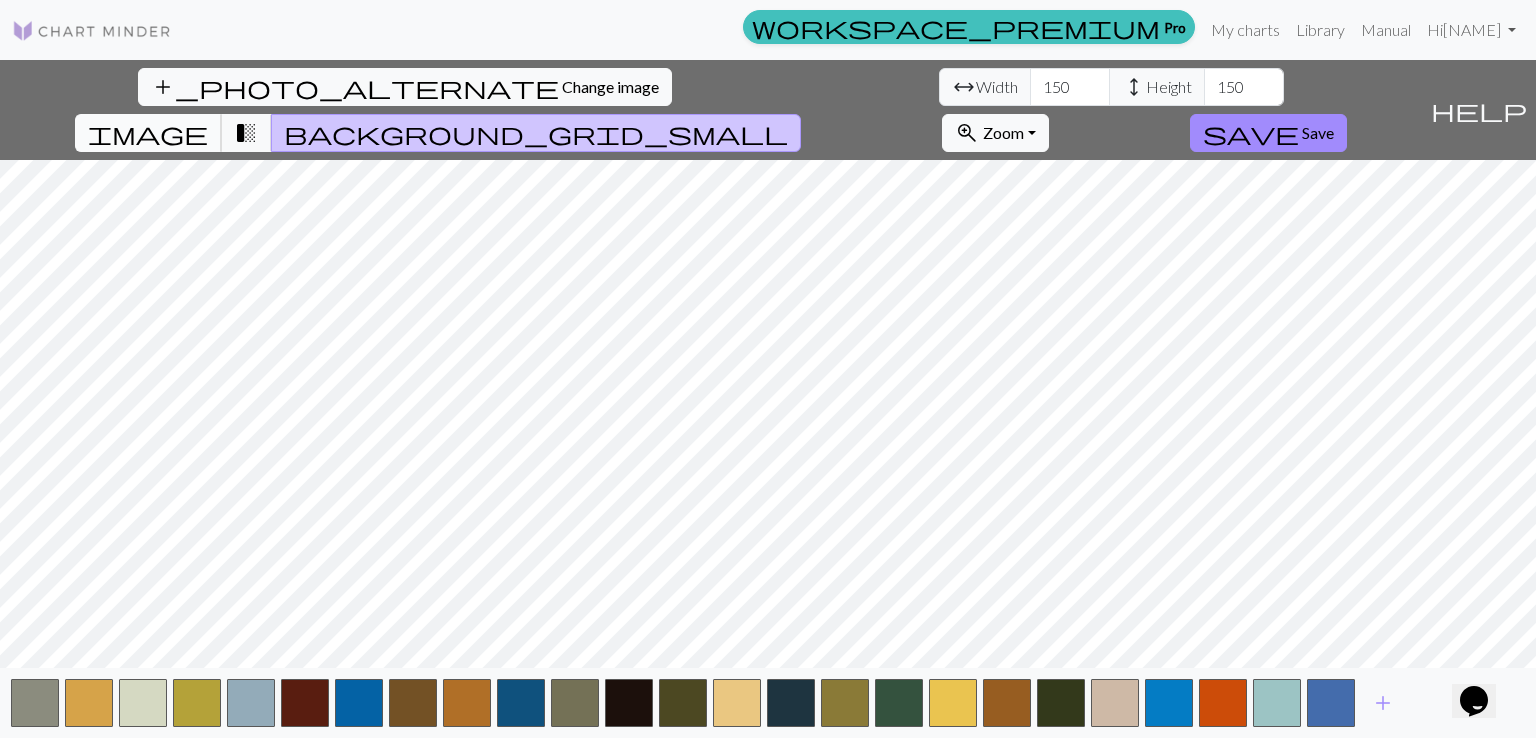 click on "image" at bounding box center [148, 133] 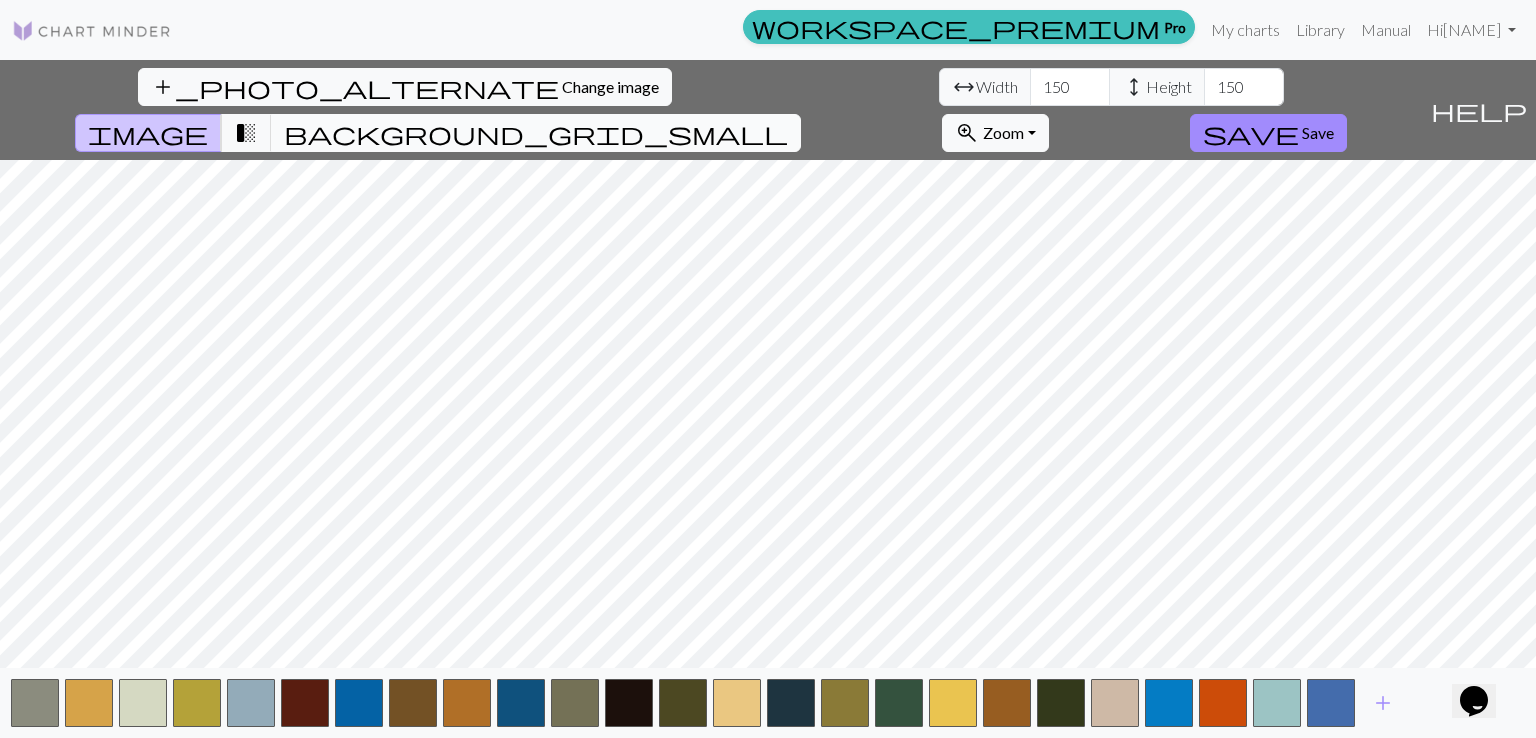 click on "background_grid_small" at bounding box center (536, 133) 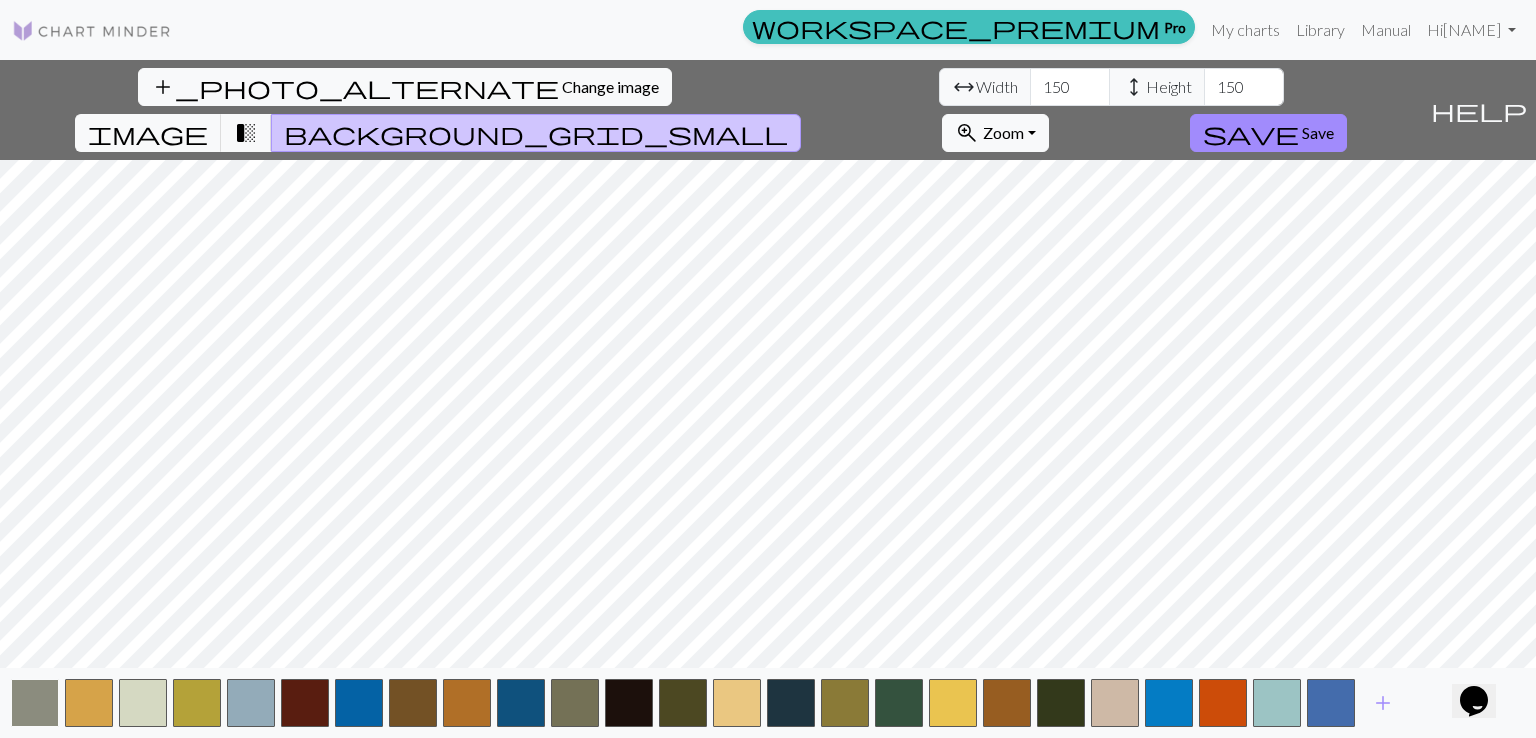click at bounding box center (35, 703) 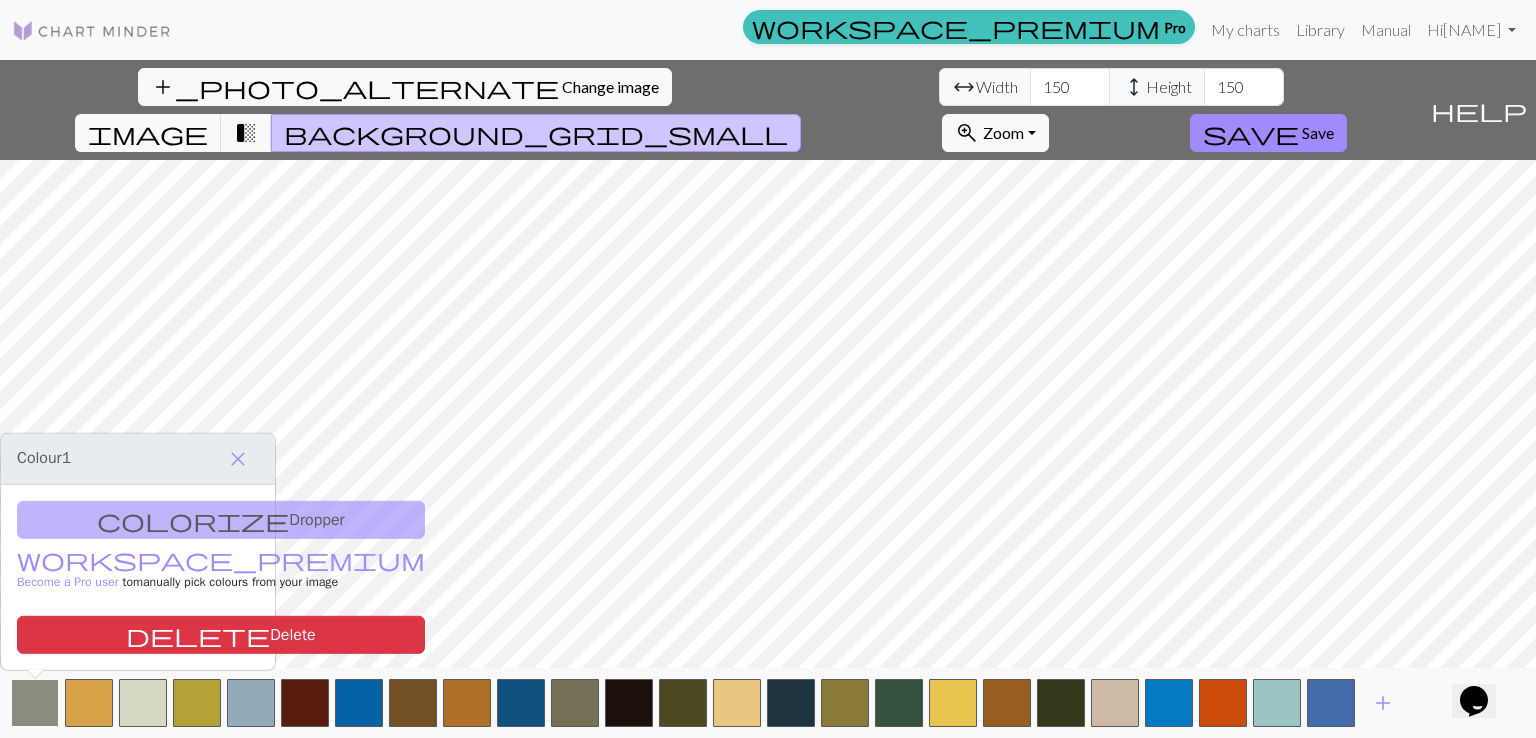 click at bounding box center (35, 703) 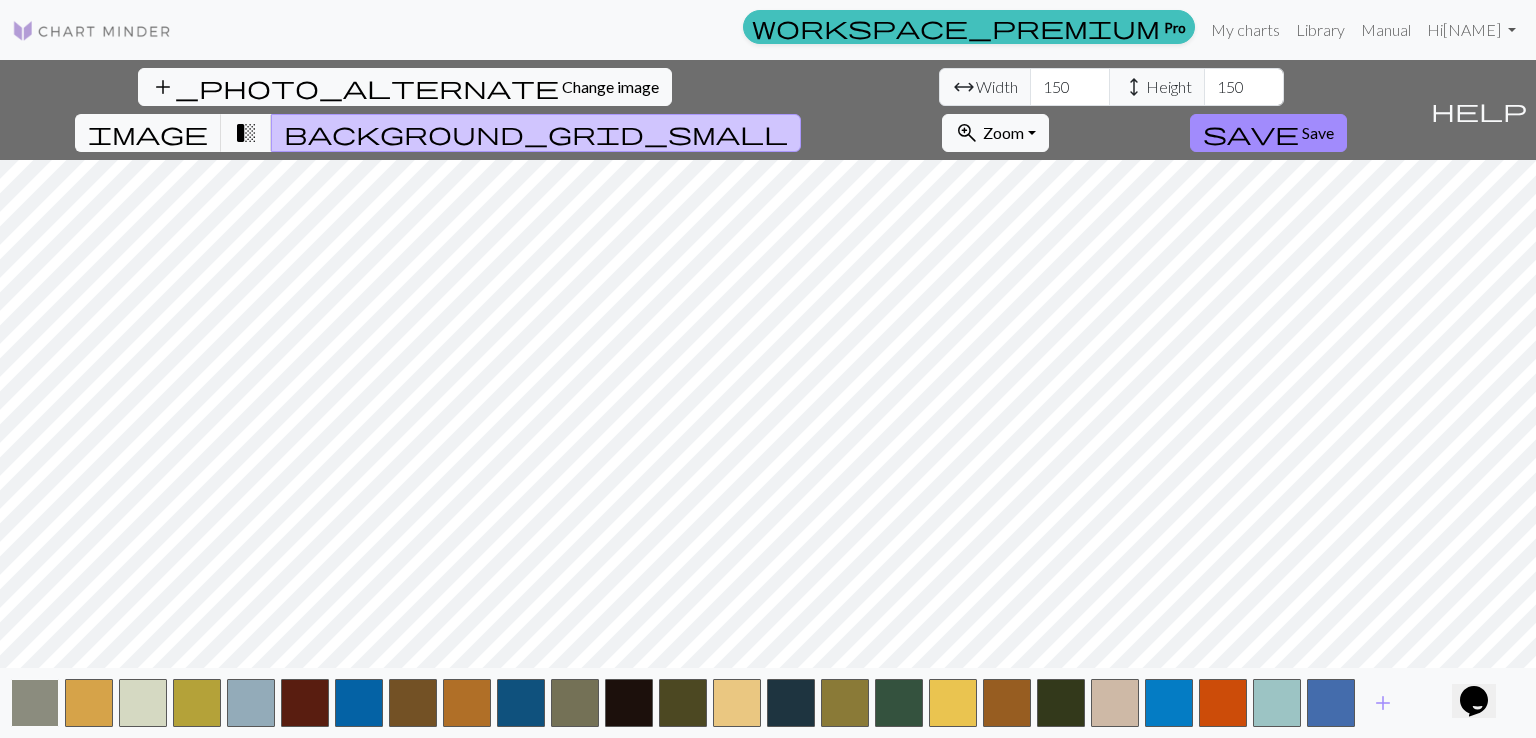 click at bounding box center (35, 703) 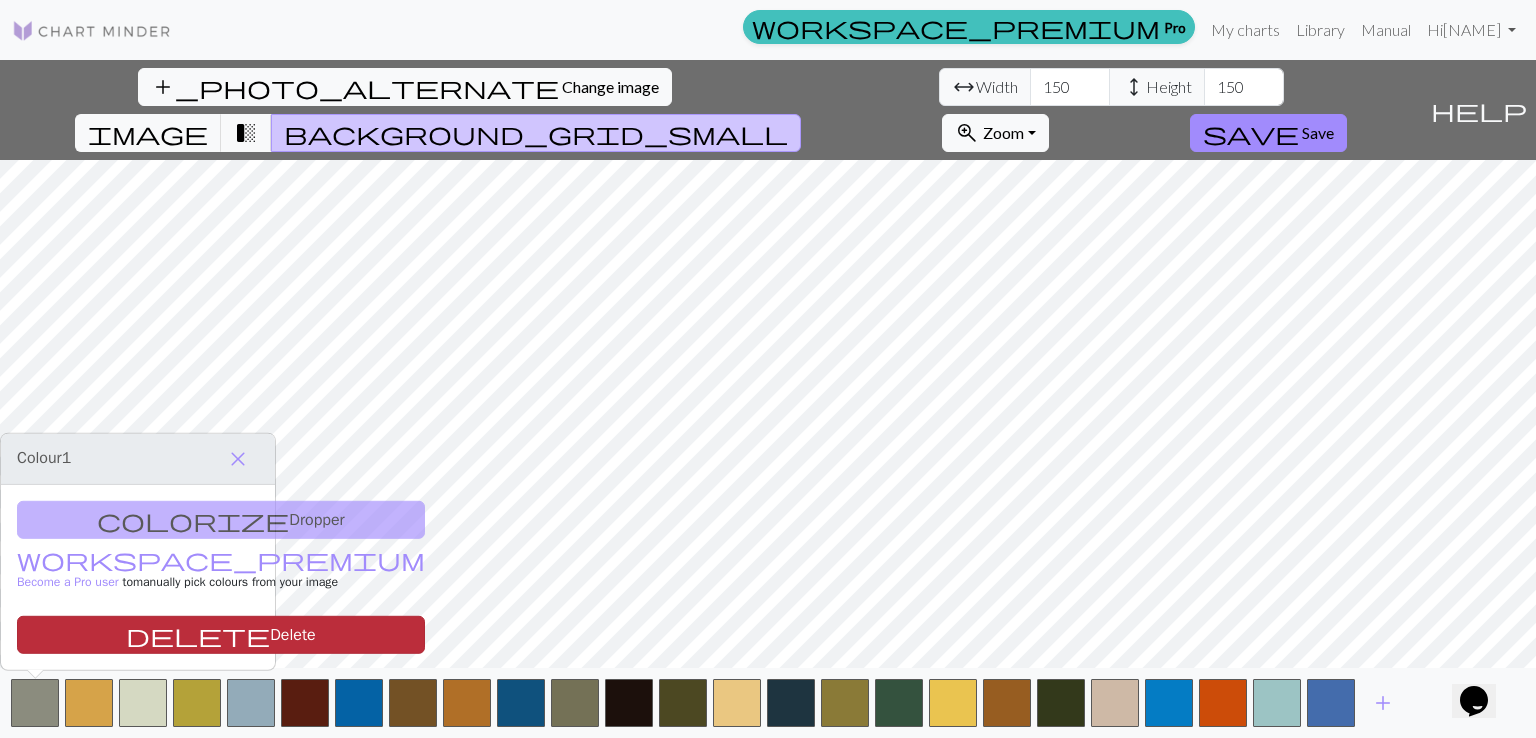 click on "delete Delete" at bounding box center (221, 635) 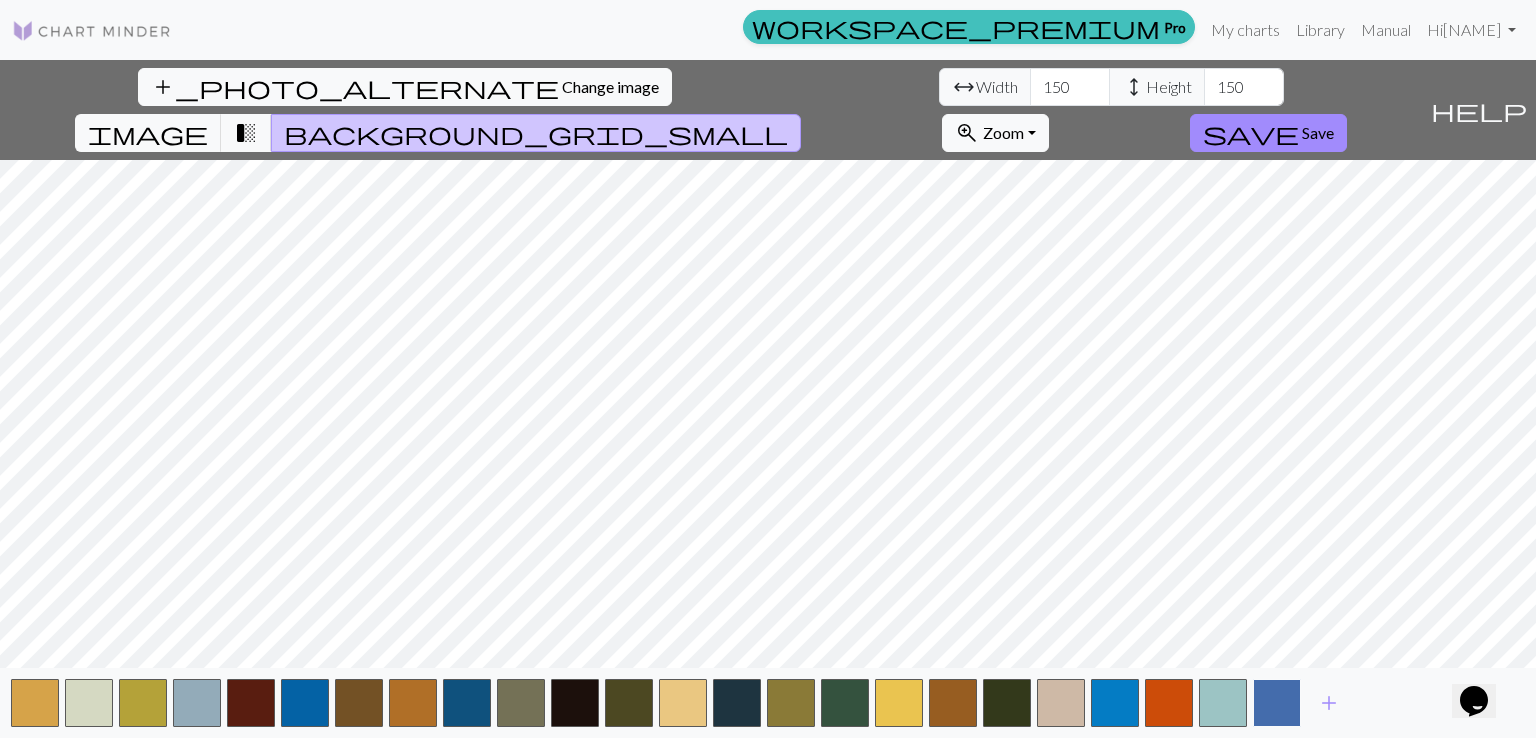 click at bounding box center [1277, 703] 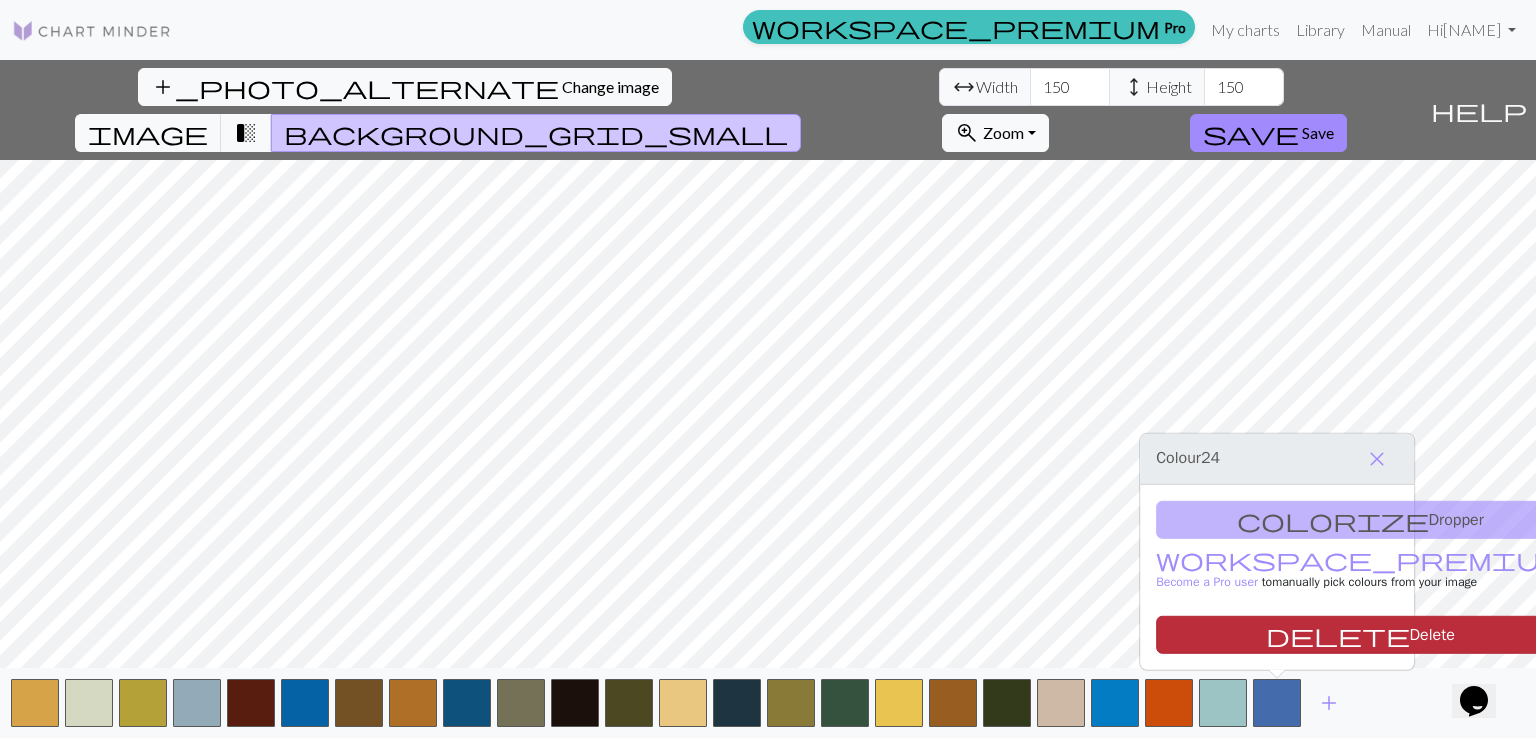 click on "delete" at bounding box center (1338, 635) 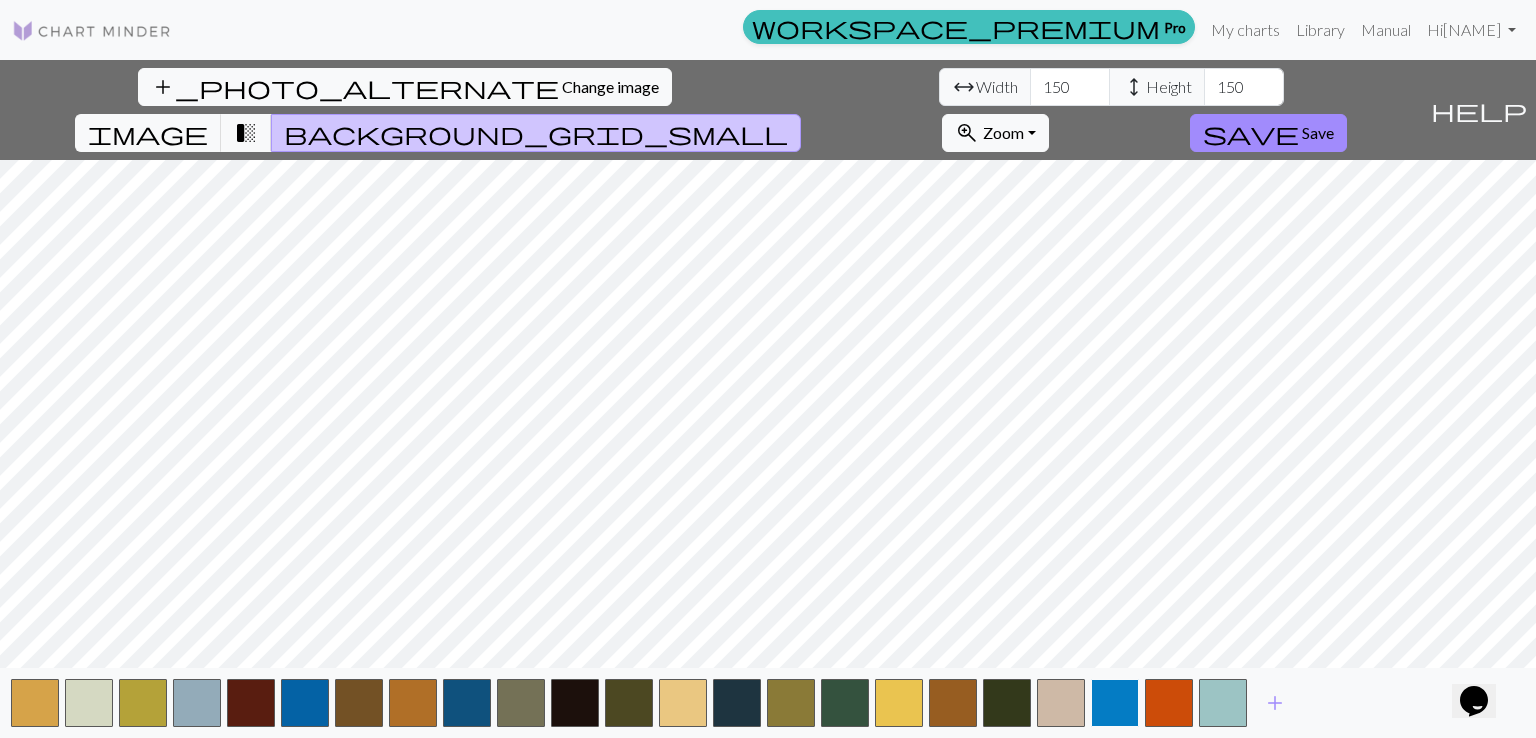 click at bounding box center [1115, 703] 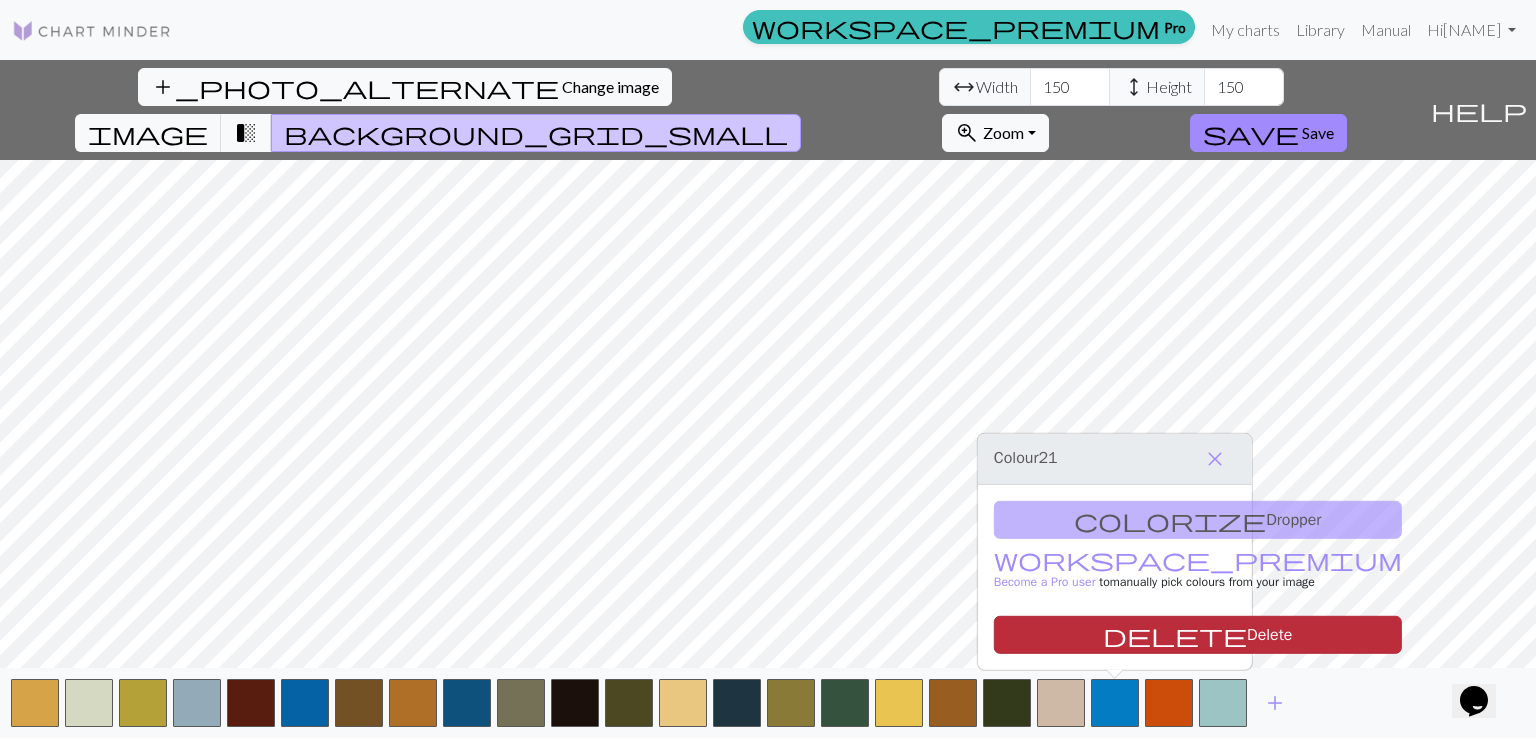 click on "delete Delete" at bounding box center [1198, 635] 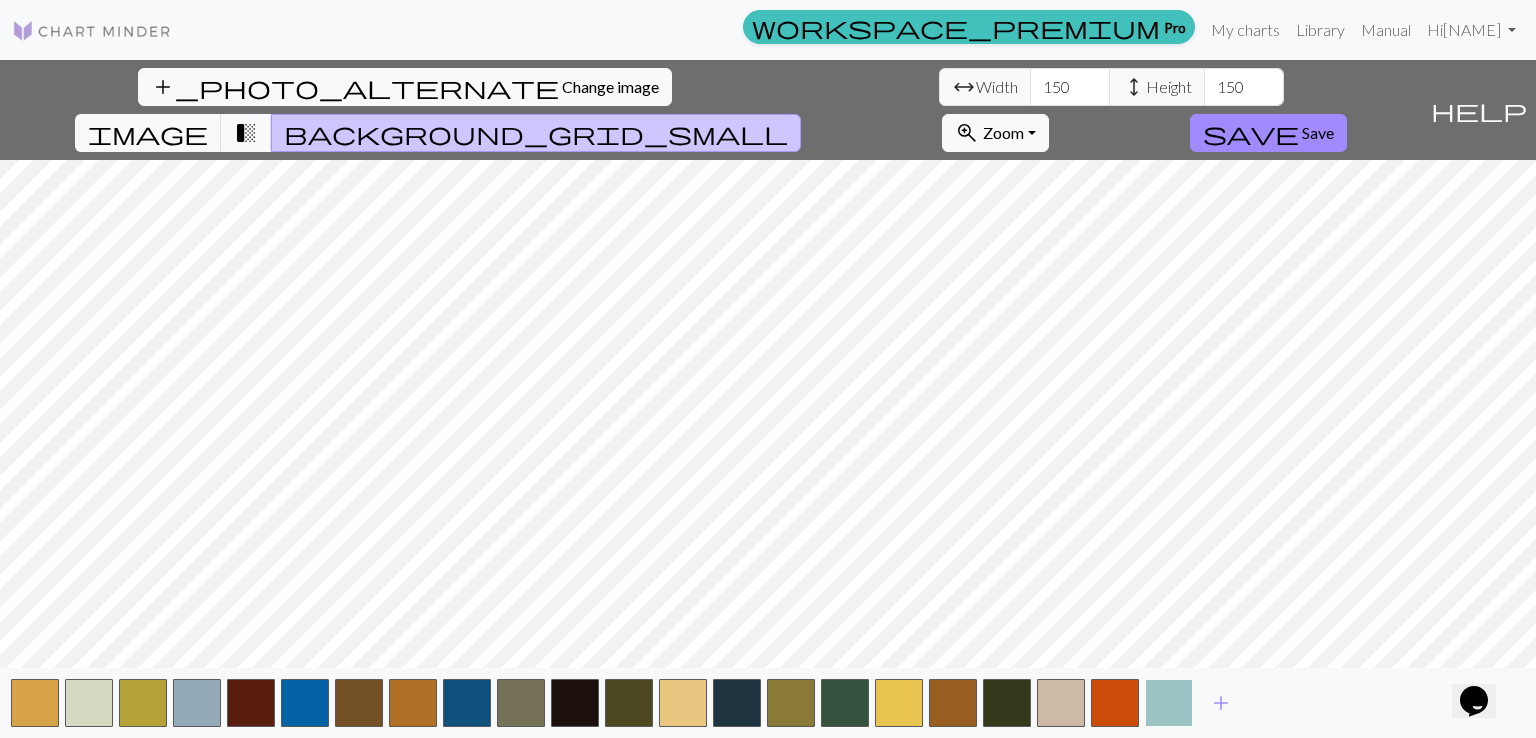 click at bounding box center (1169, 703) 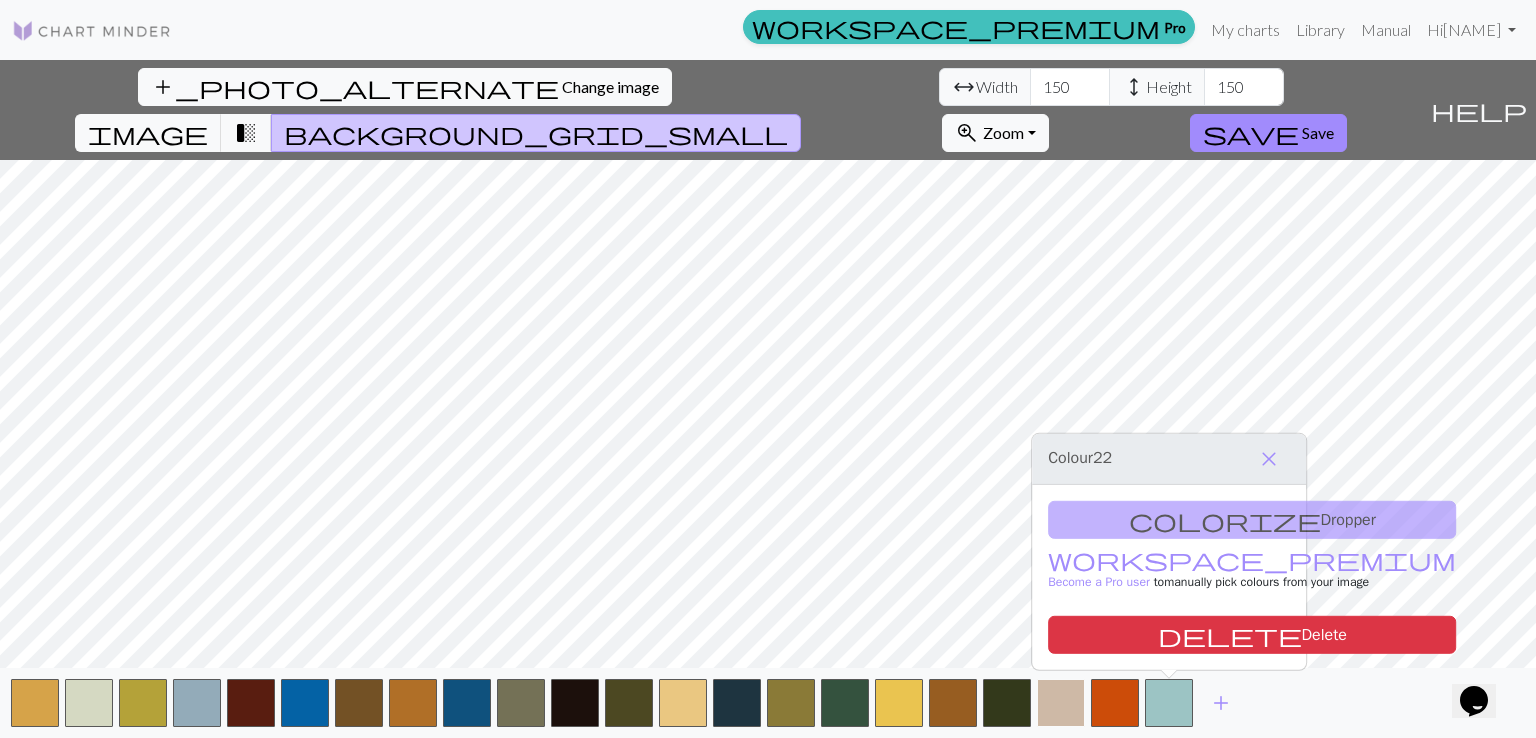 click on "delete" at bounding box center [1230, 635] 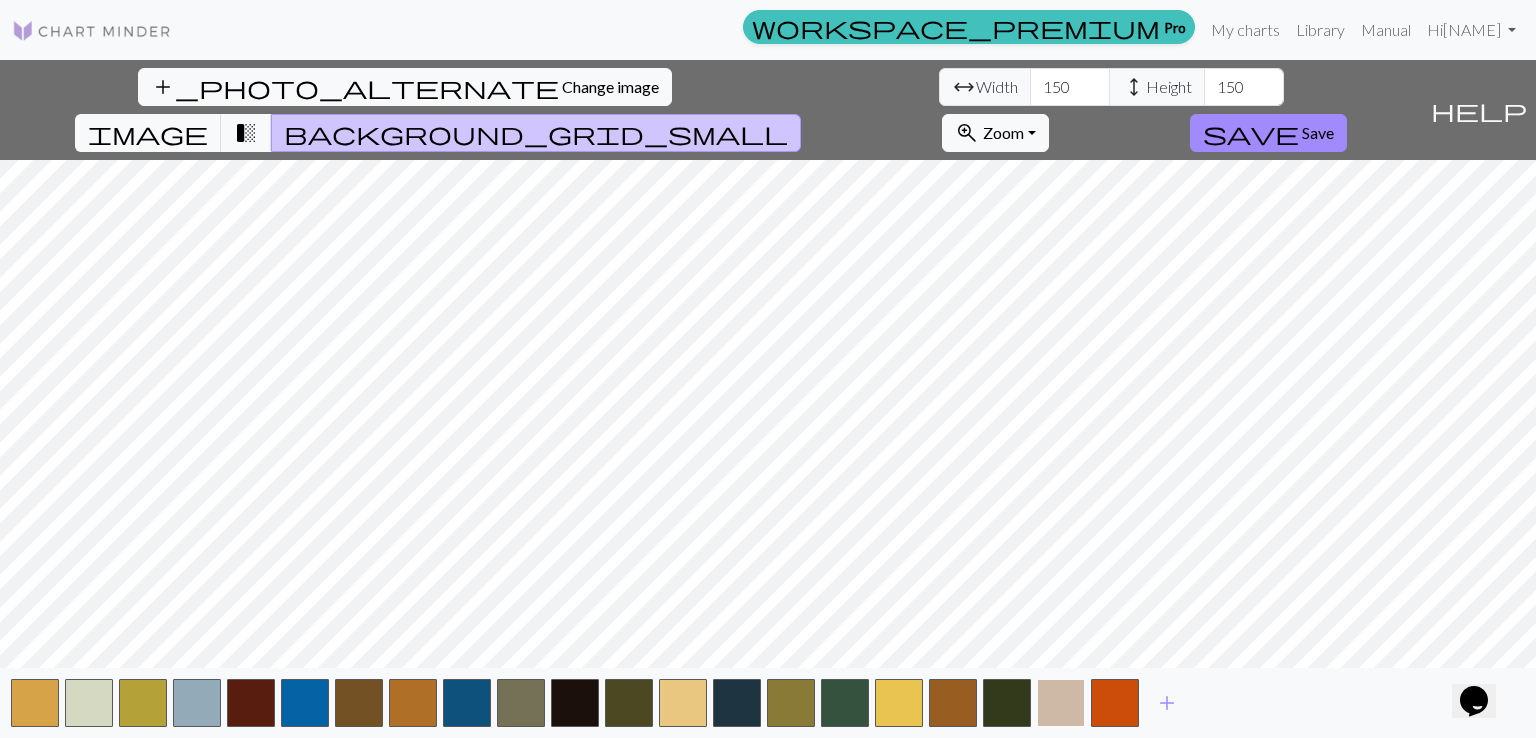 click at bounding box center [1061, 703] 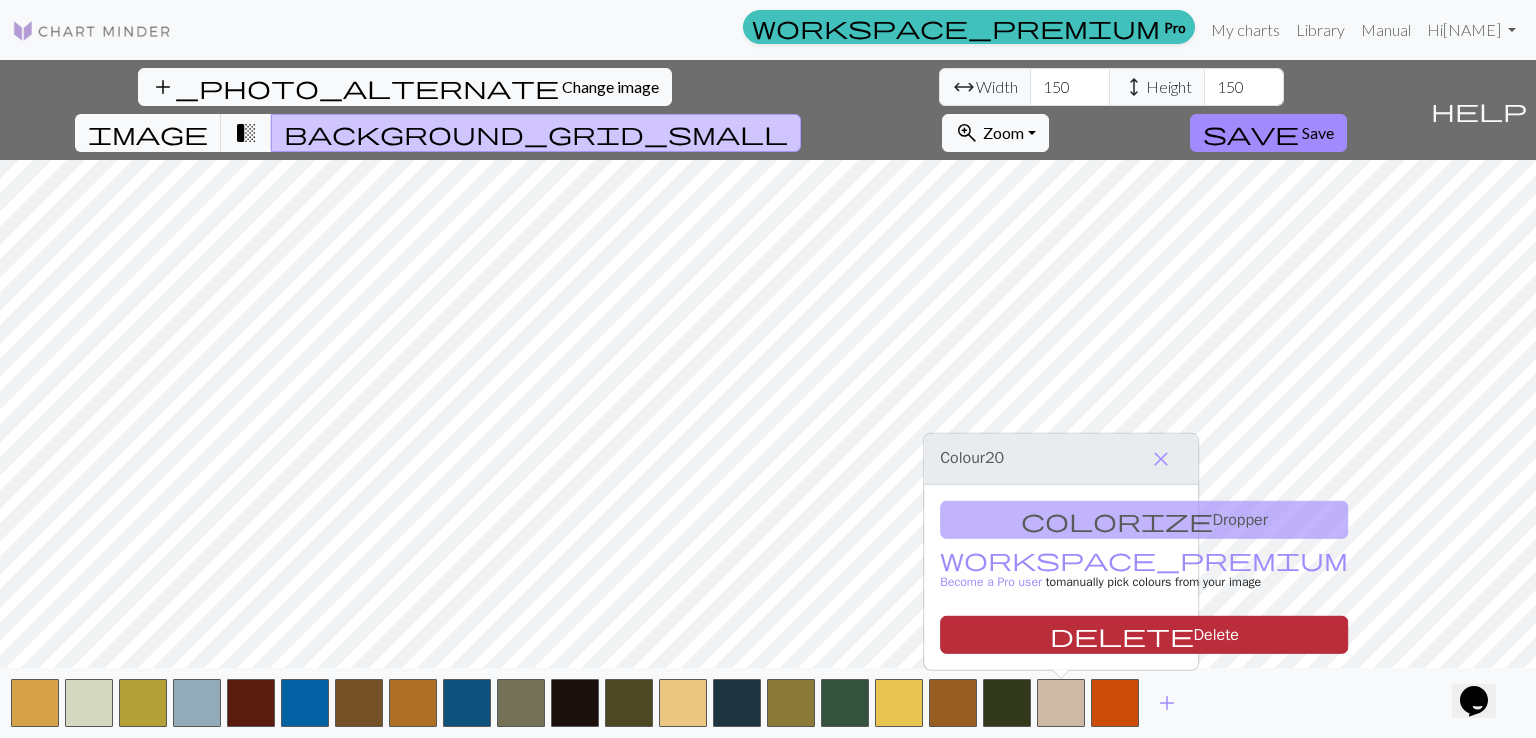 click on "delete Delete" at bounding box center (1144, 635) 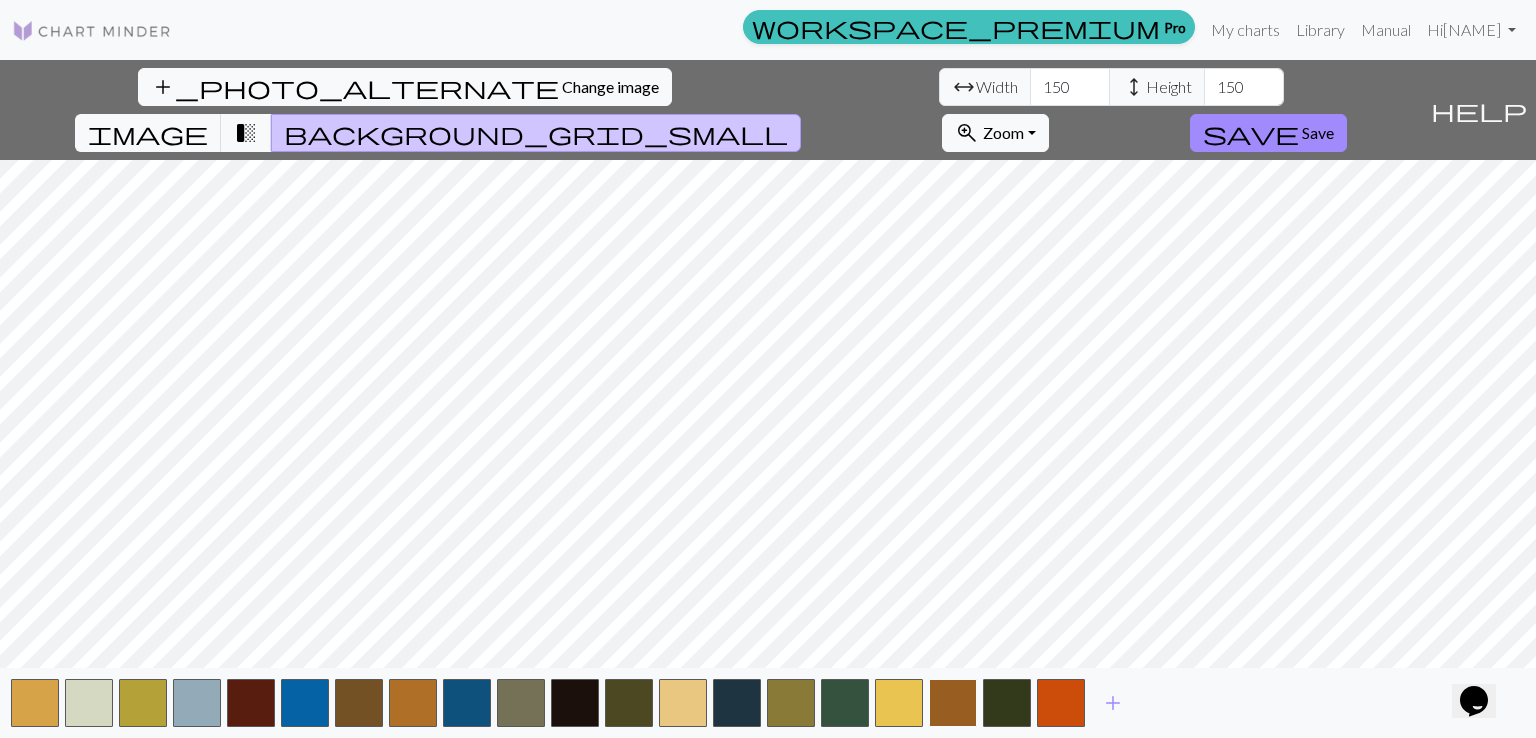click at bounding box center [953, 703] 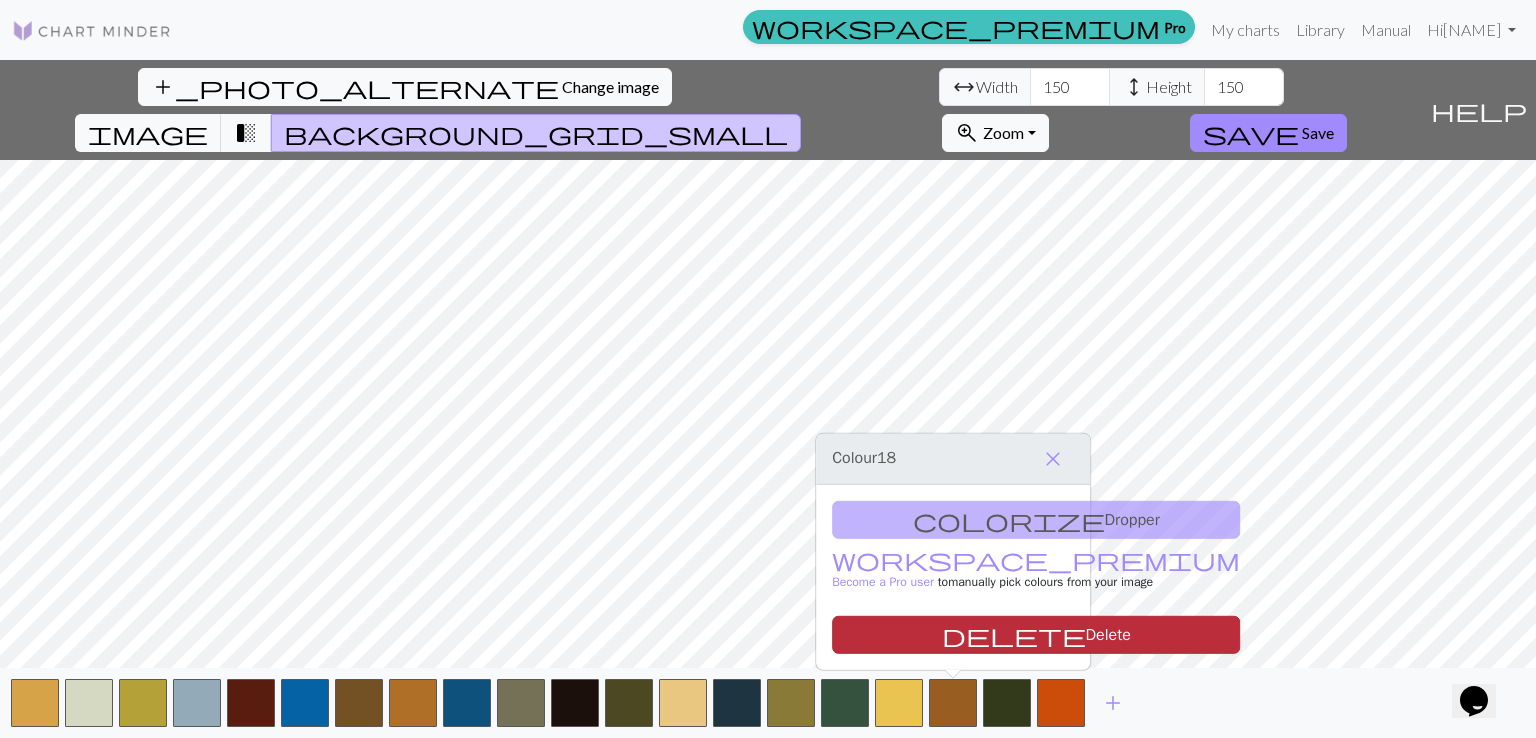 click on "delete Delete" at bounding box center [1036, 635] 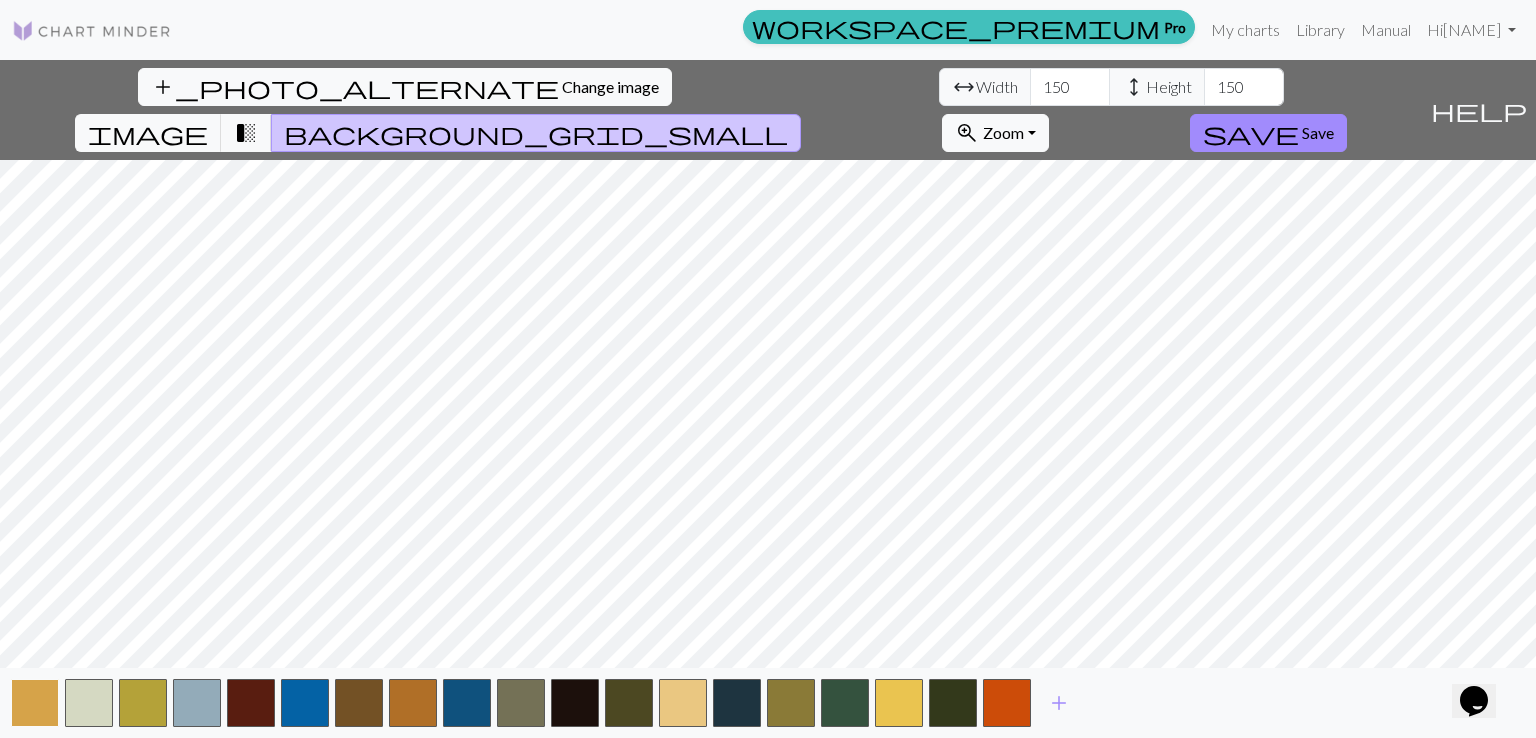 click at bounding box center [35, 703] 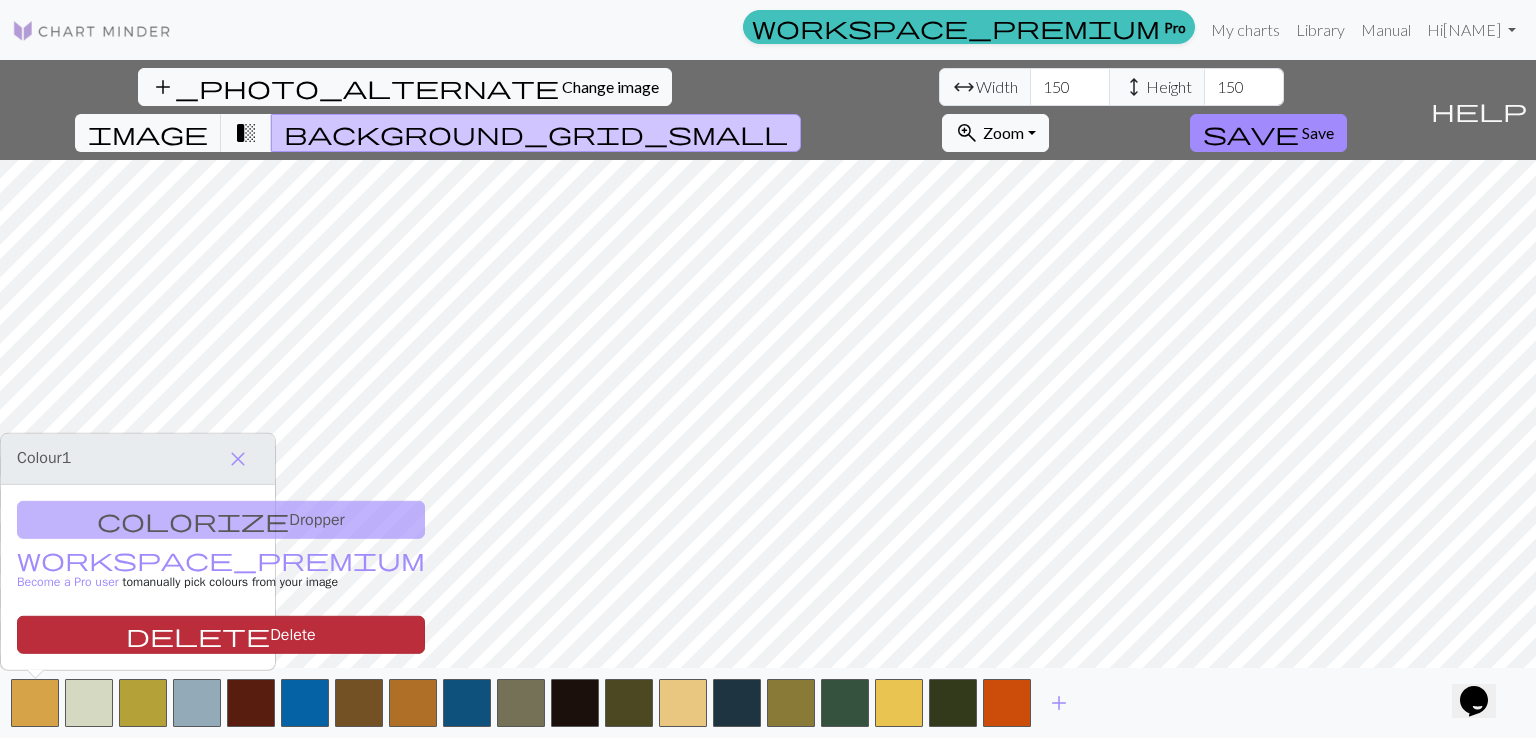 click on "delete Delete" at bounding box center [221, 635] 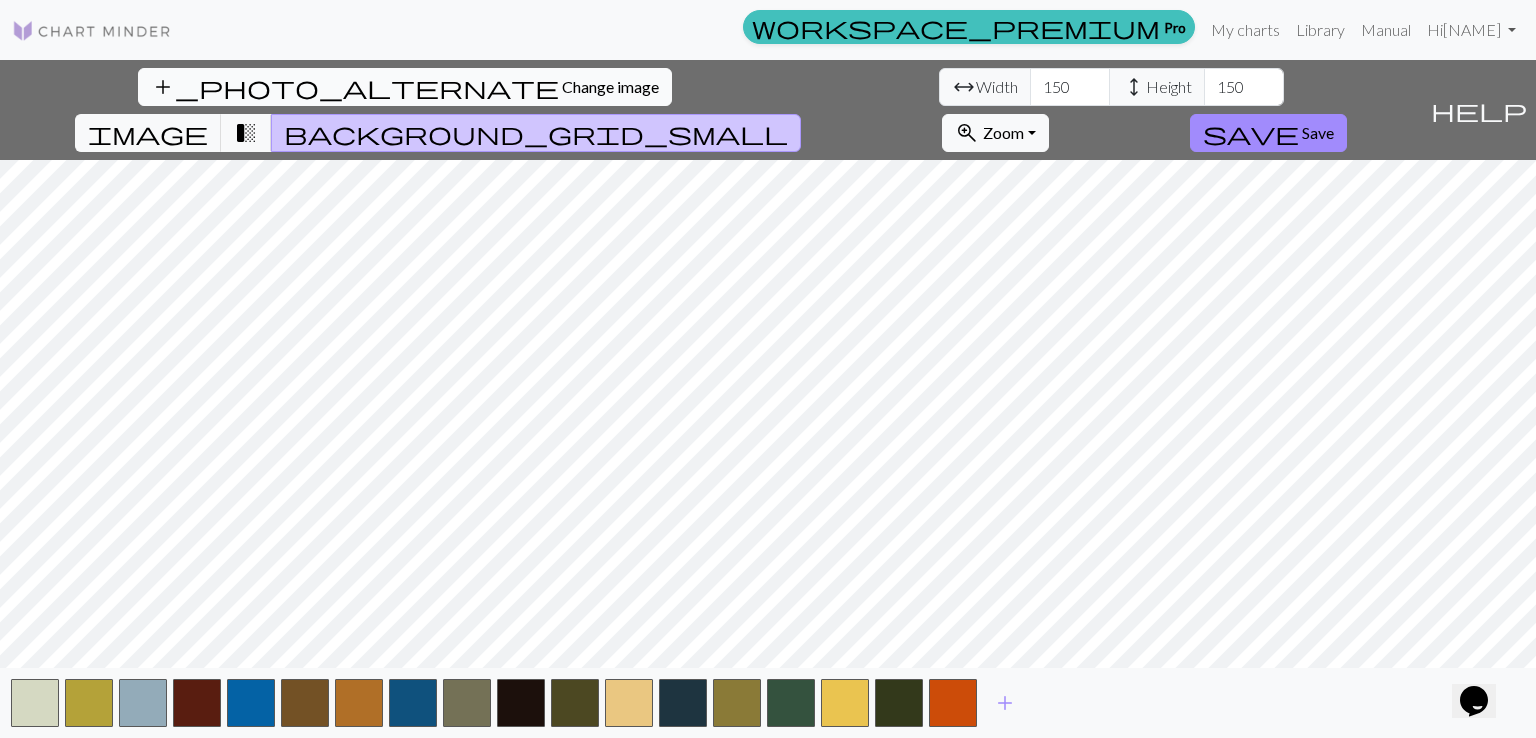 click on "Change image" at bounding box center (610, 86) 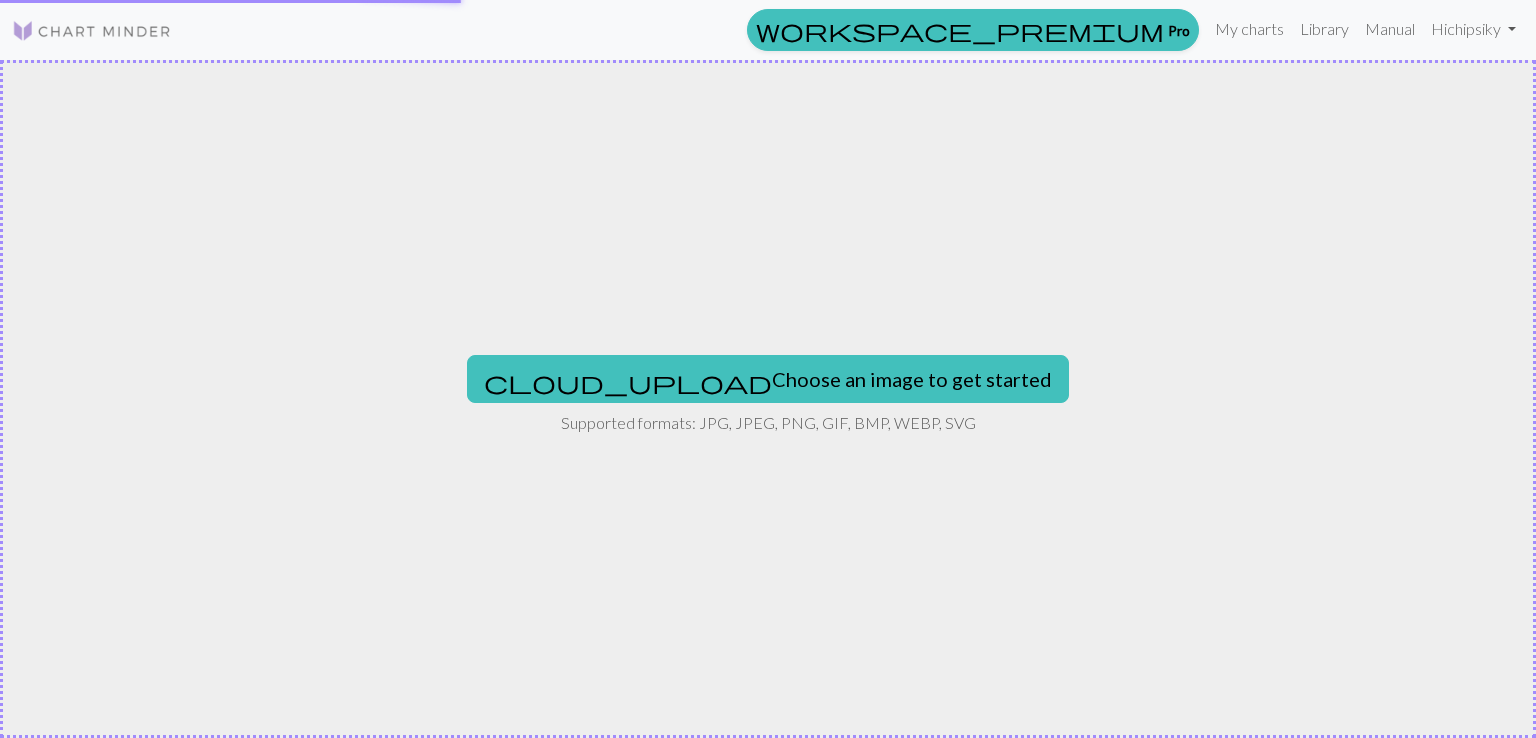 scroll, scrollTop: 0, scrollLeft: 0, axis: both 